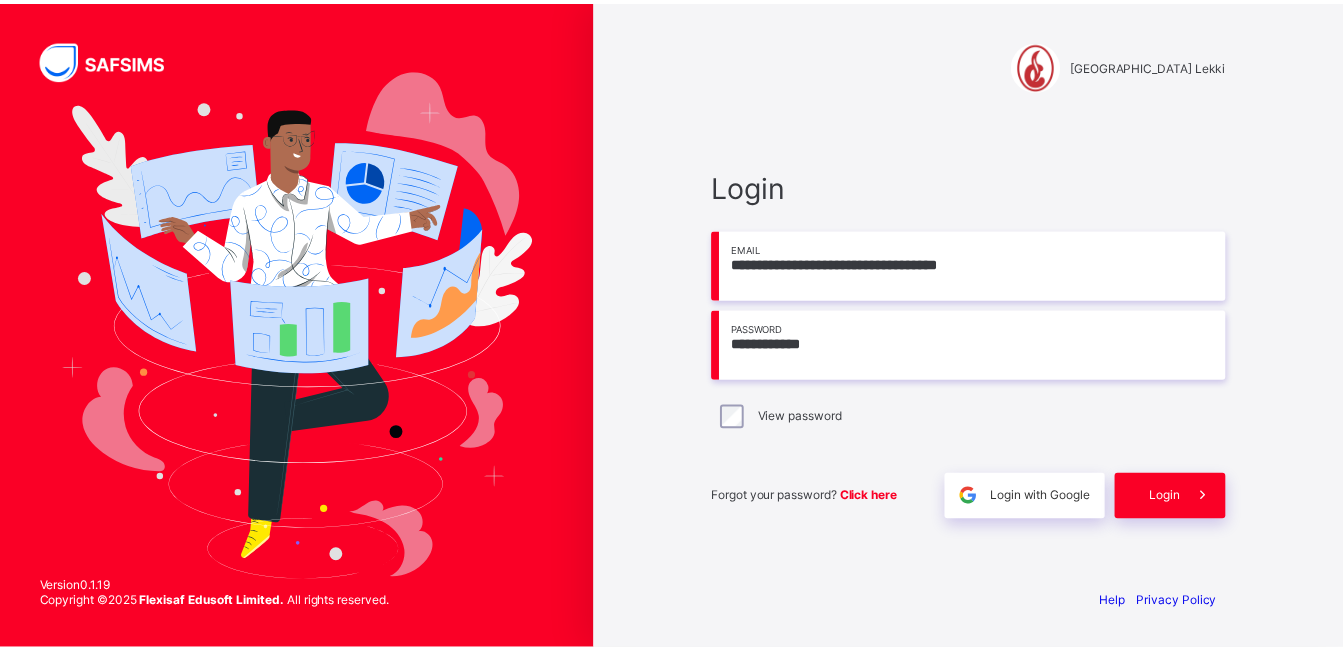 scroll, scrollTop: 0, scrollLeft: 0, axis: both 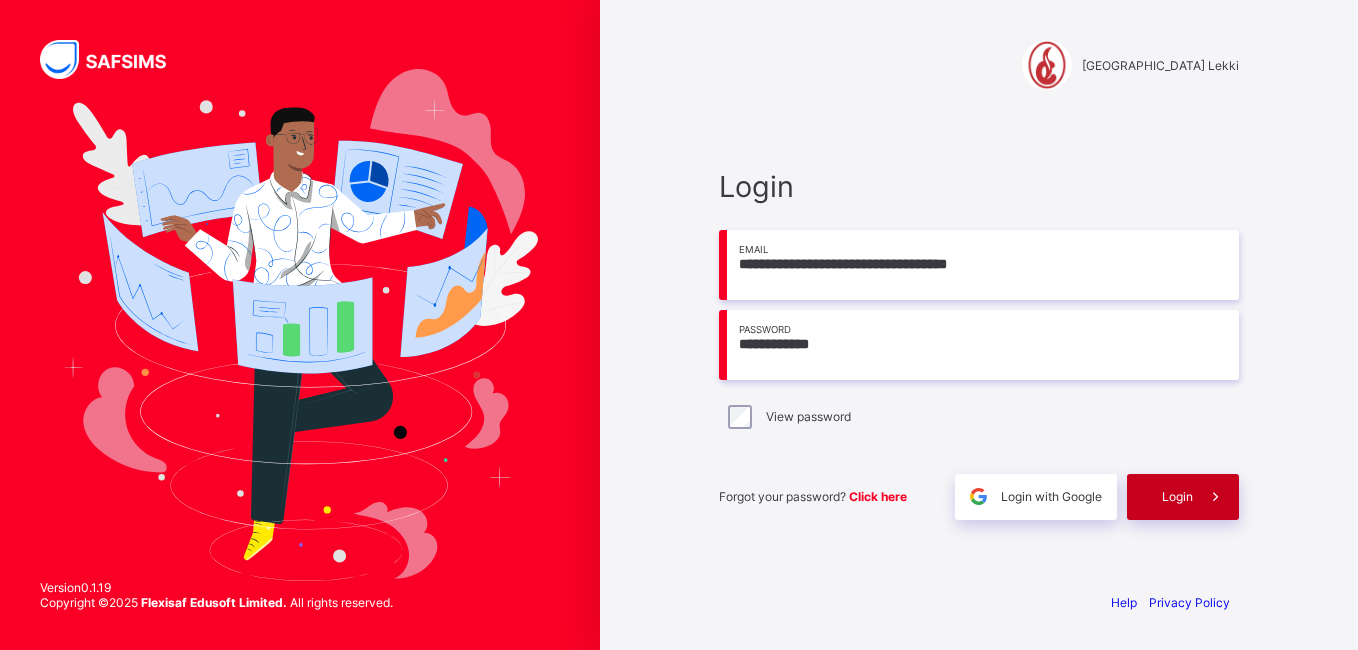 click at bounding box center [1216, 497] 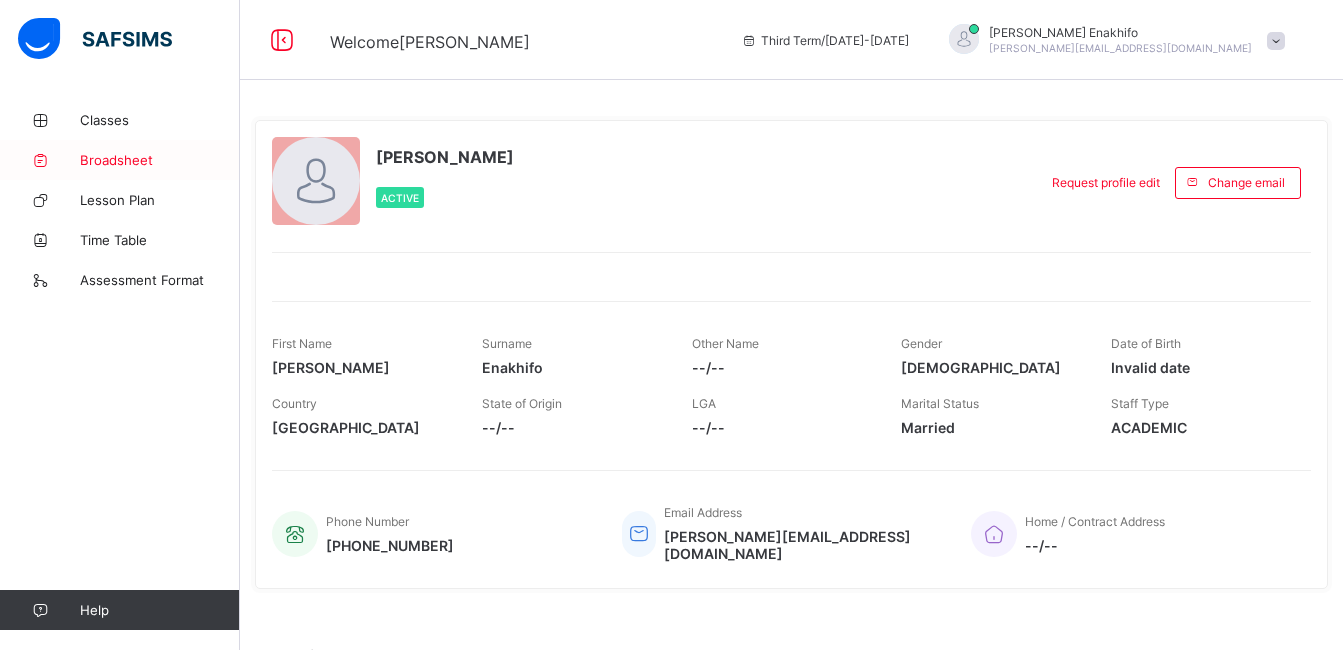 click on "Broadsheet" at bounding box center (160, 160) 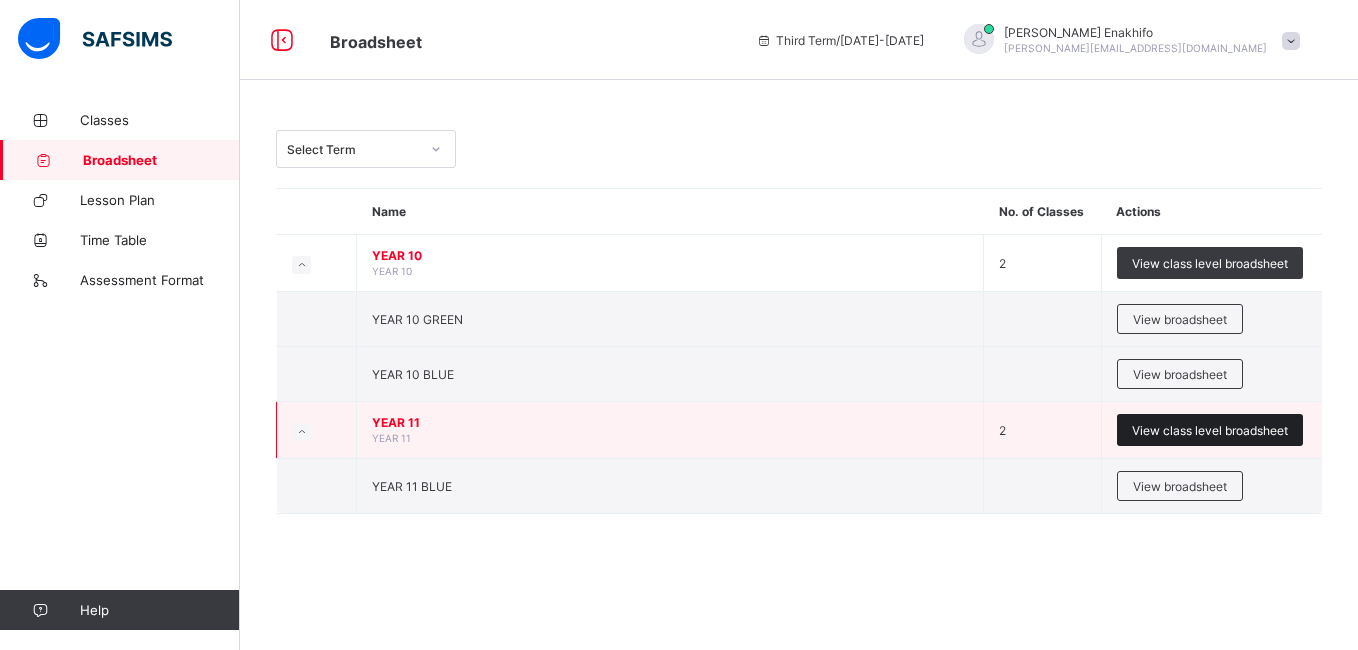 click on "View class level broadsheet" at bounding box center (1210, 430) 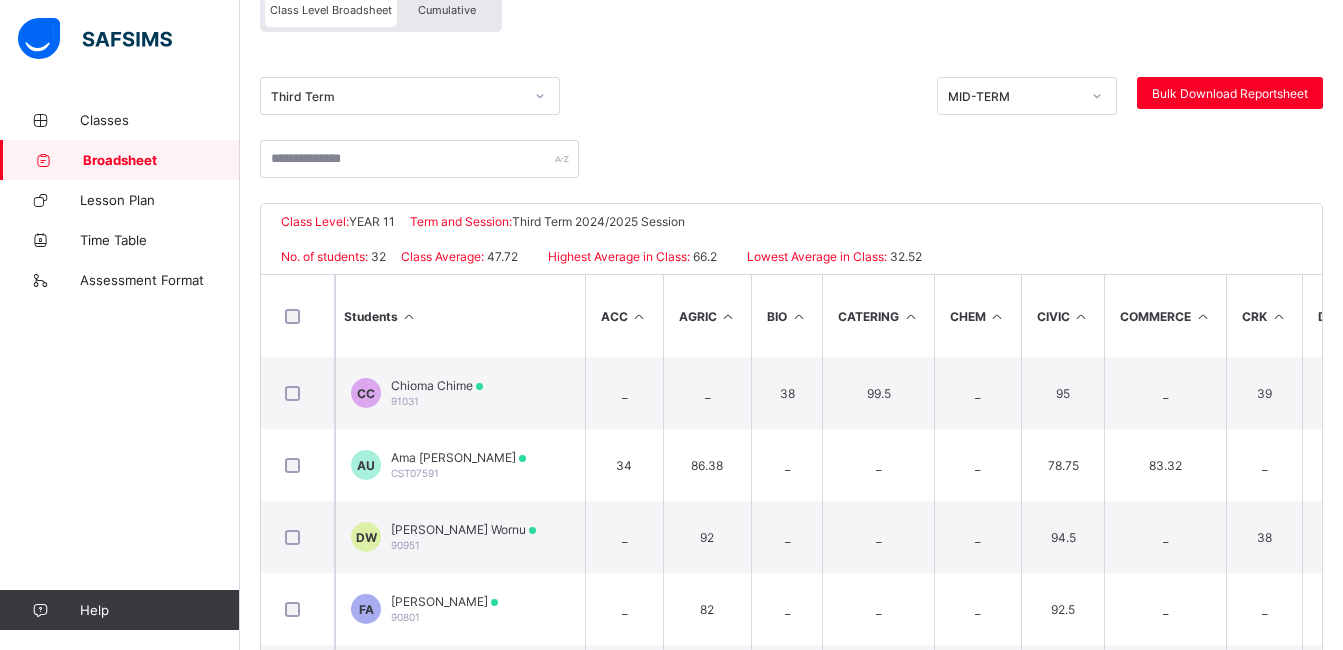 scroll, scrollTop: 219, scrollLeft: 0, axis: vertical 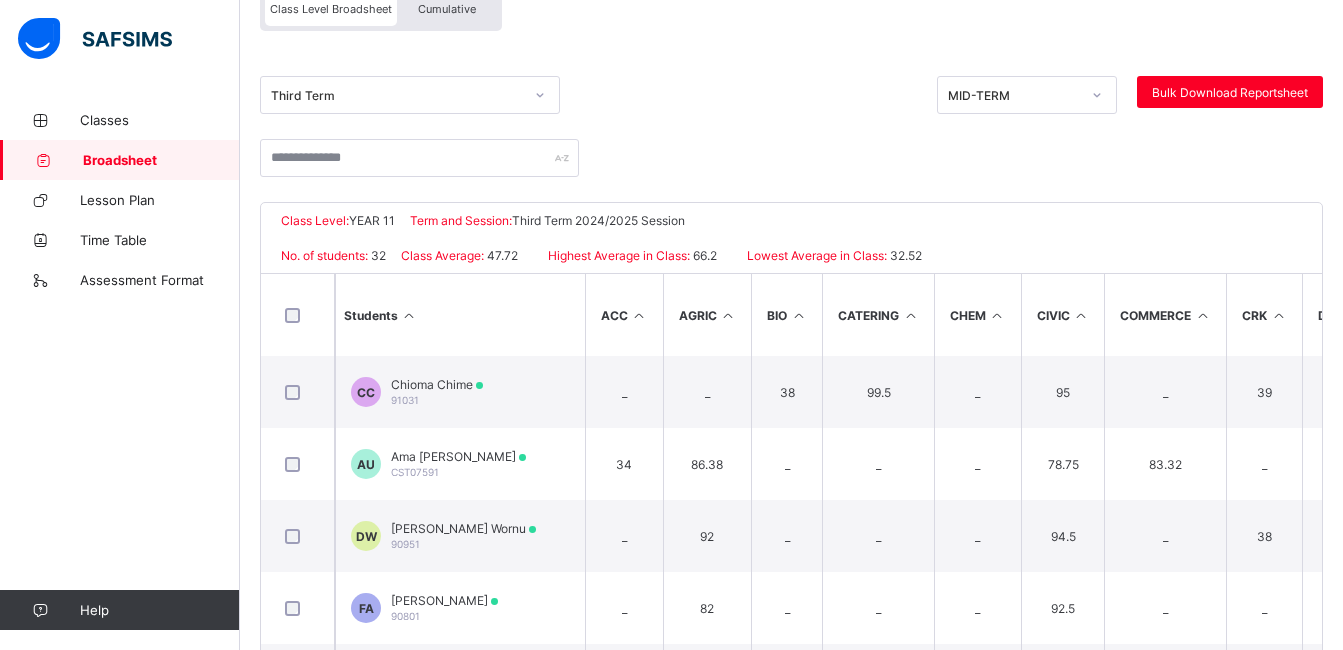 click at bounding box center (409, 315) 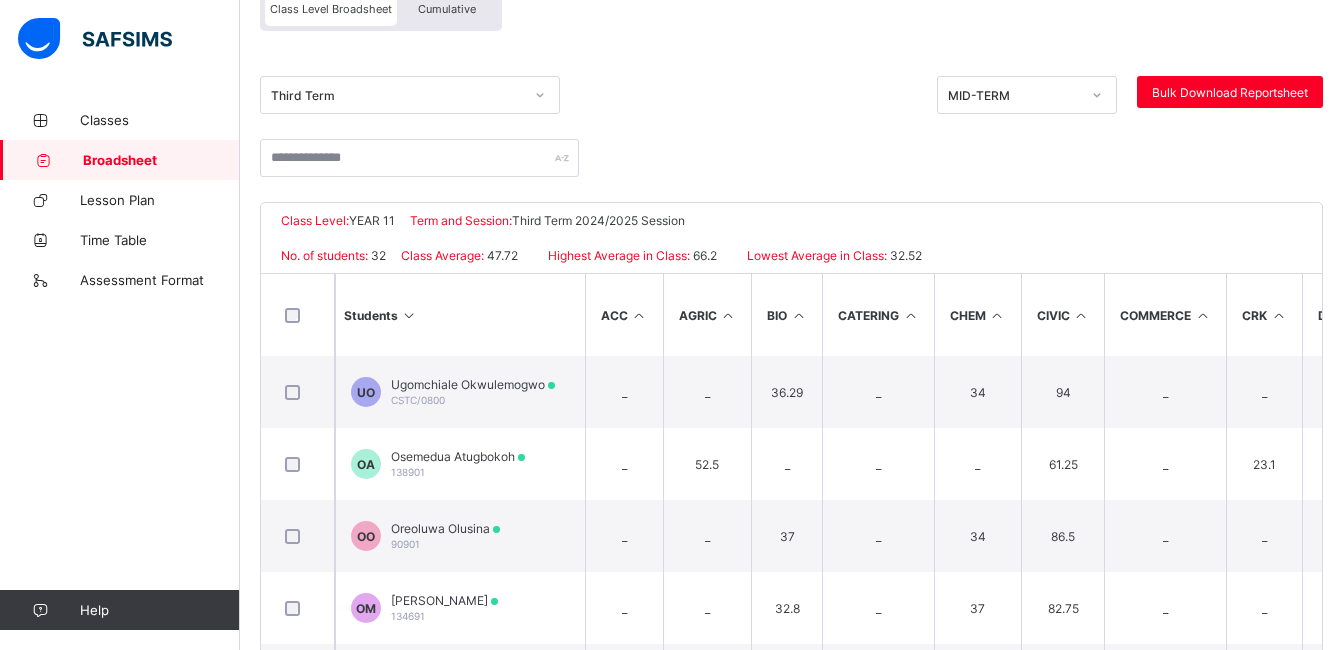 click at bounding box center (409, 315) 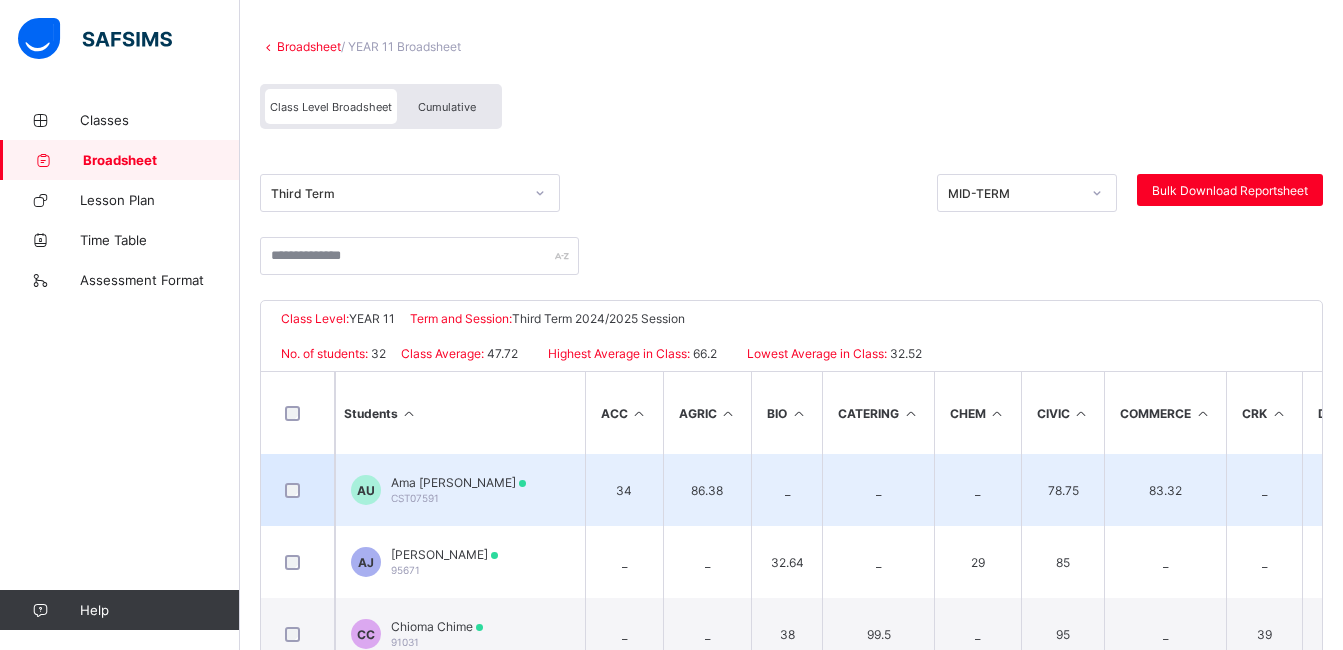 scroll, scrollTop: 113, scrollLeft: 0, axis: vertical 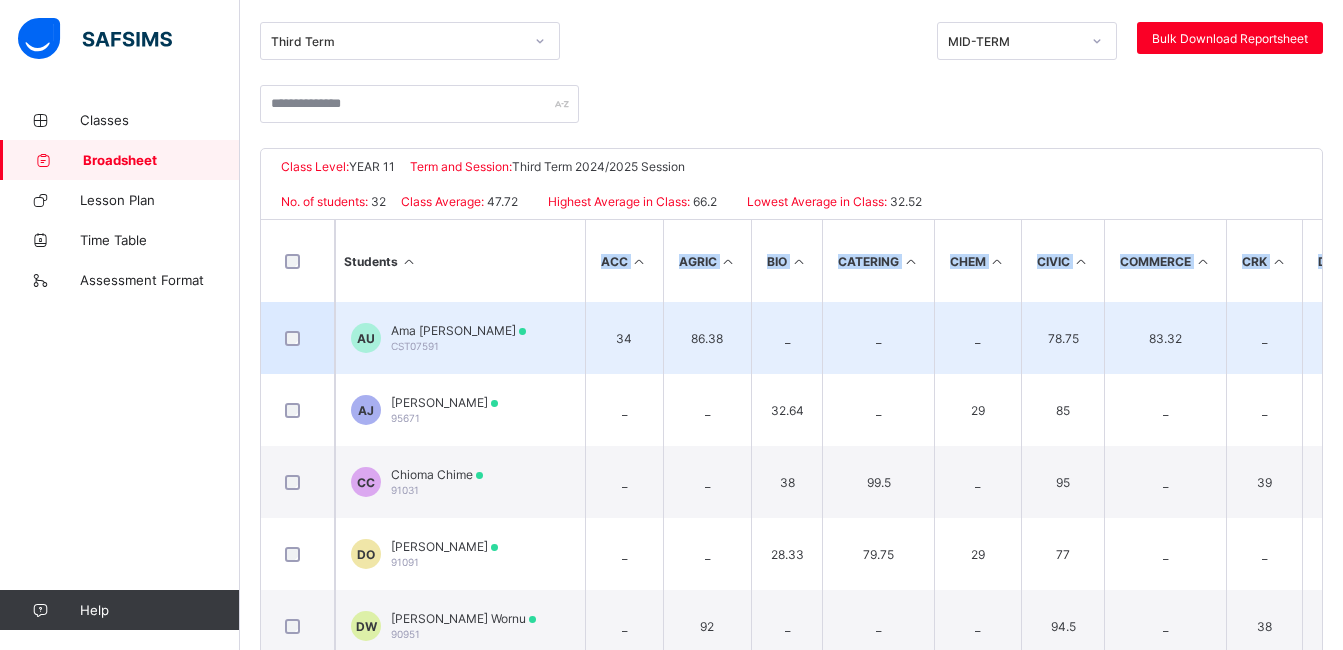 drag, startPoint x: 356, startPoint y: 309, endPoint x: 429, endPoint y: 305, distance: 73.109505 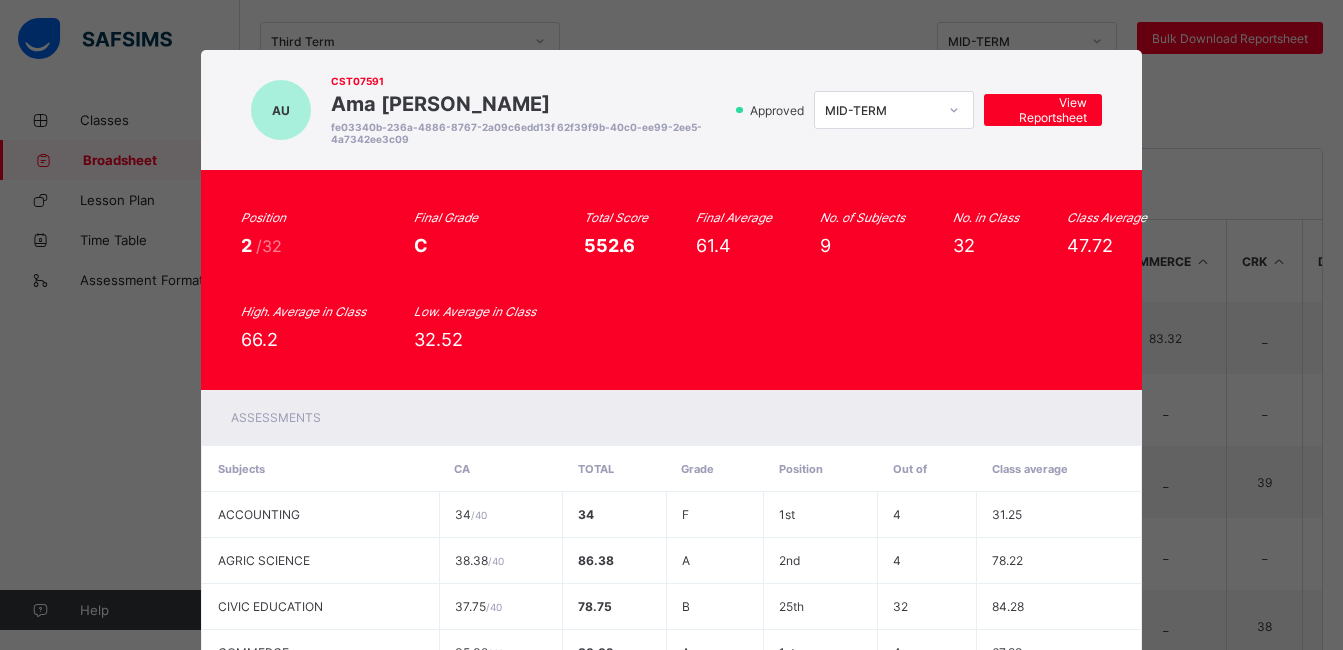 click on "AU   CST07591     [PERSON_NAME]     fe03340b-236a-4886-8767-2a09c6edd13f 62f39f9b-40c0-ee99-2ee5-4a7342ee3c09   Approved MID-TERM View Reportsheet     Position         2       /32         Final Grade         C         Total Score         552.6         Final Average         61.4         No. of Subjects         9         No. in Class         32         Class Average         47.72         High. Average in Class         66.2         Low. Average in Class         32.52     Assessments     Subjects       CA        Total         Grade         Position         Out of         Class average       ACCOUNTING     34 / 40     34     F     1st     4     31.25     AGRIC SCIENCE     38.38 / 40     86.38     A     2nd     4     78.22     CIVIC EDUCATION     37.75 / 40     78.75     B     25th     32     84.28     COMMERCE     35.32 / 40     83.32     A     1st     4     67.98     ECONOMICS     32.5 / 40     32.5     F     18th     32     32.89     ENGLISH LANGUAGE     32.65 / 40     78.65     B     17th     32     75.58" at bounding box center [671, 325] 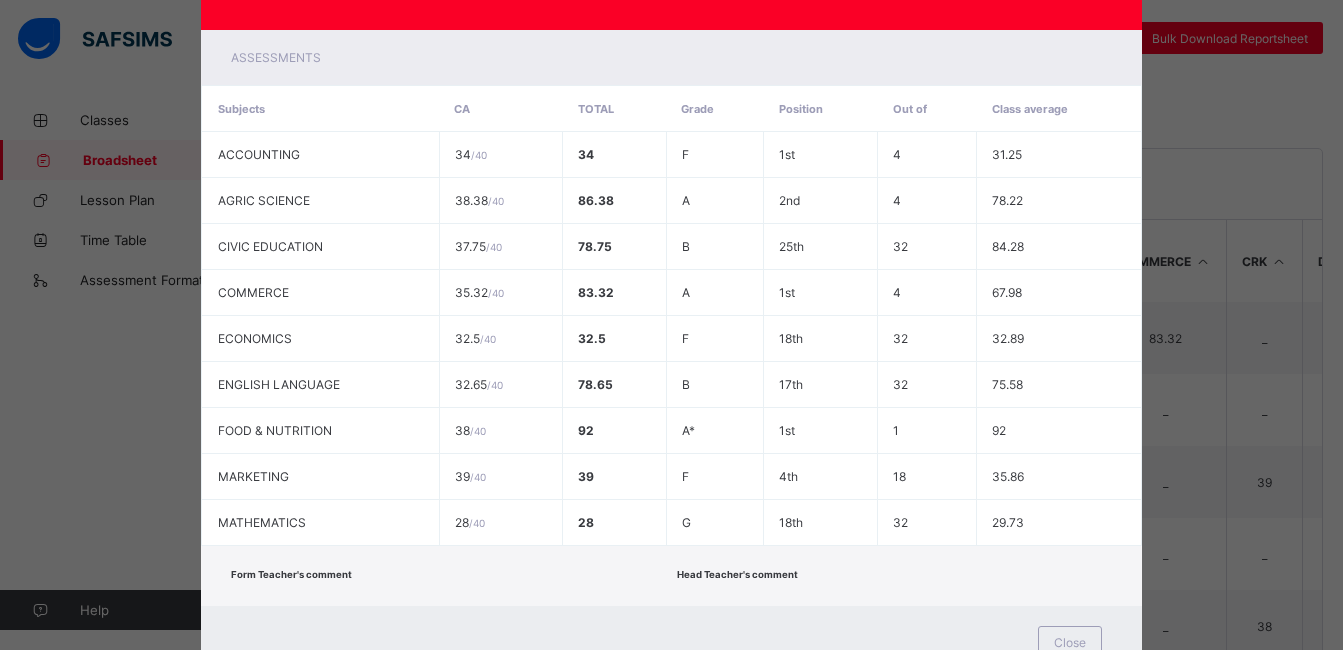 scroll, scrollTop: 438, scrollLeft: 0, axis: vertical 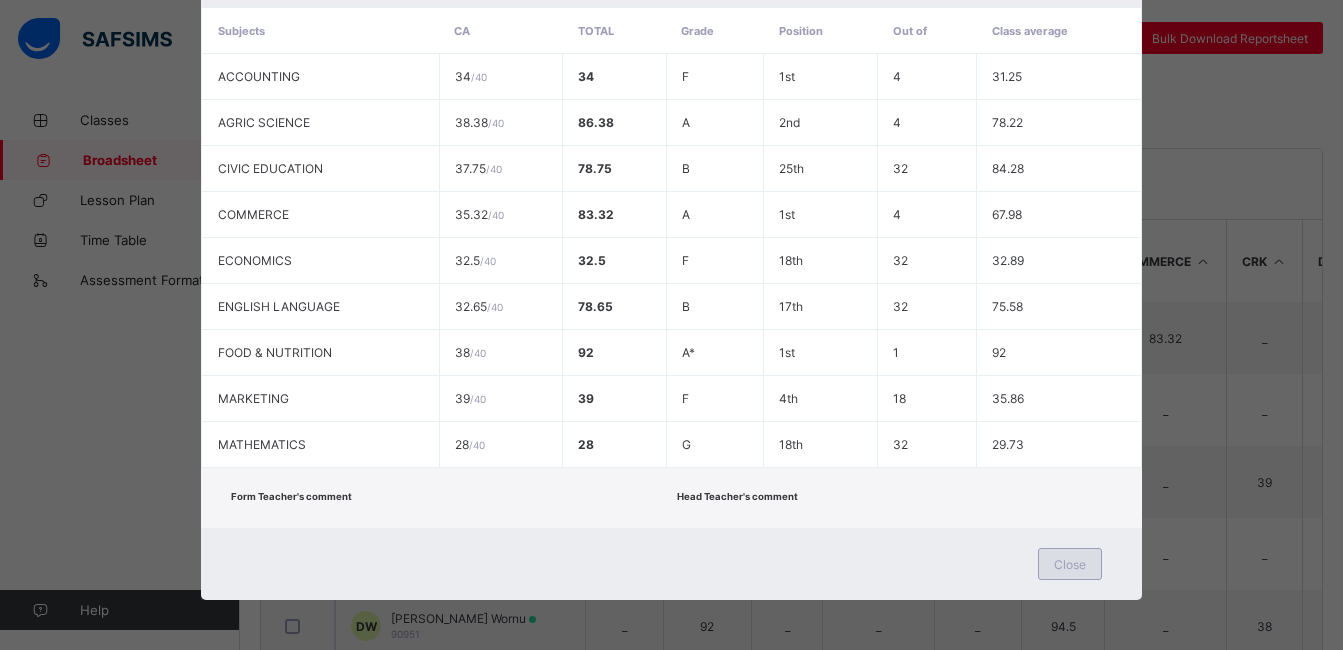 click on "Close" at bounding box center (1070, 564) 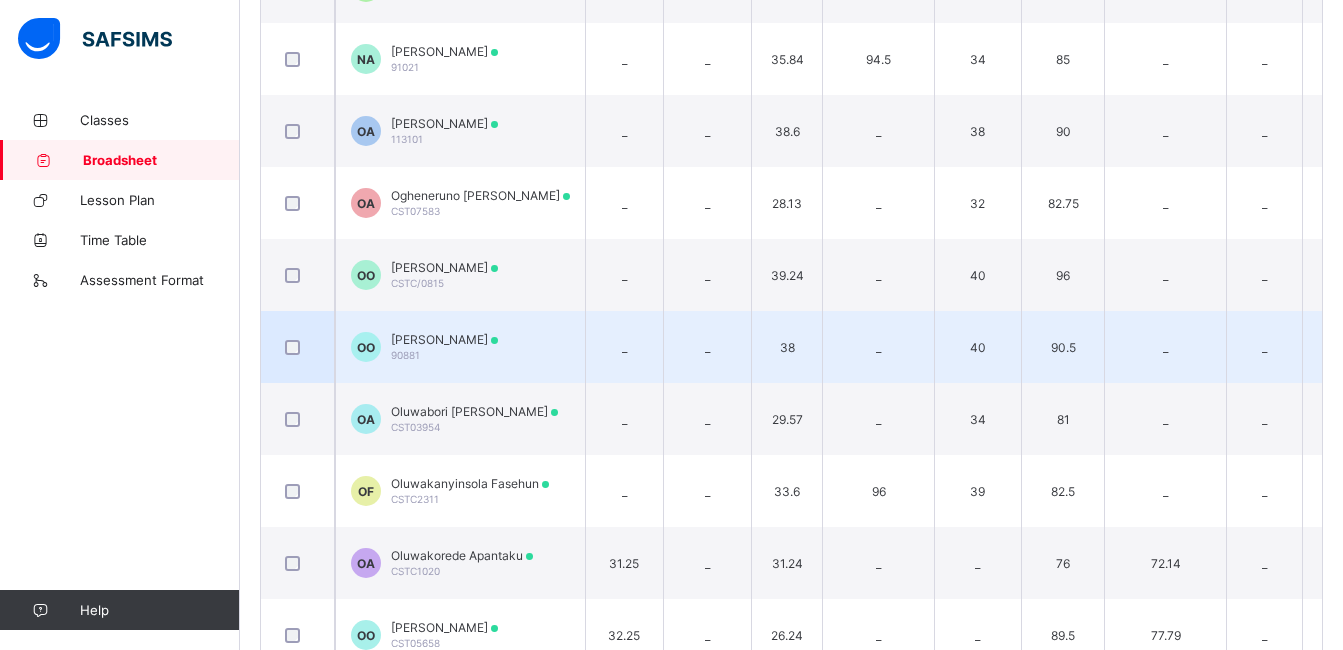 scroll, scrollTop: 1921, scrollLeft: 0, axis: vertical 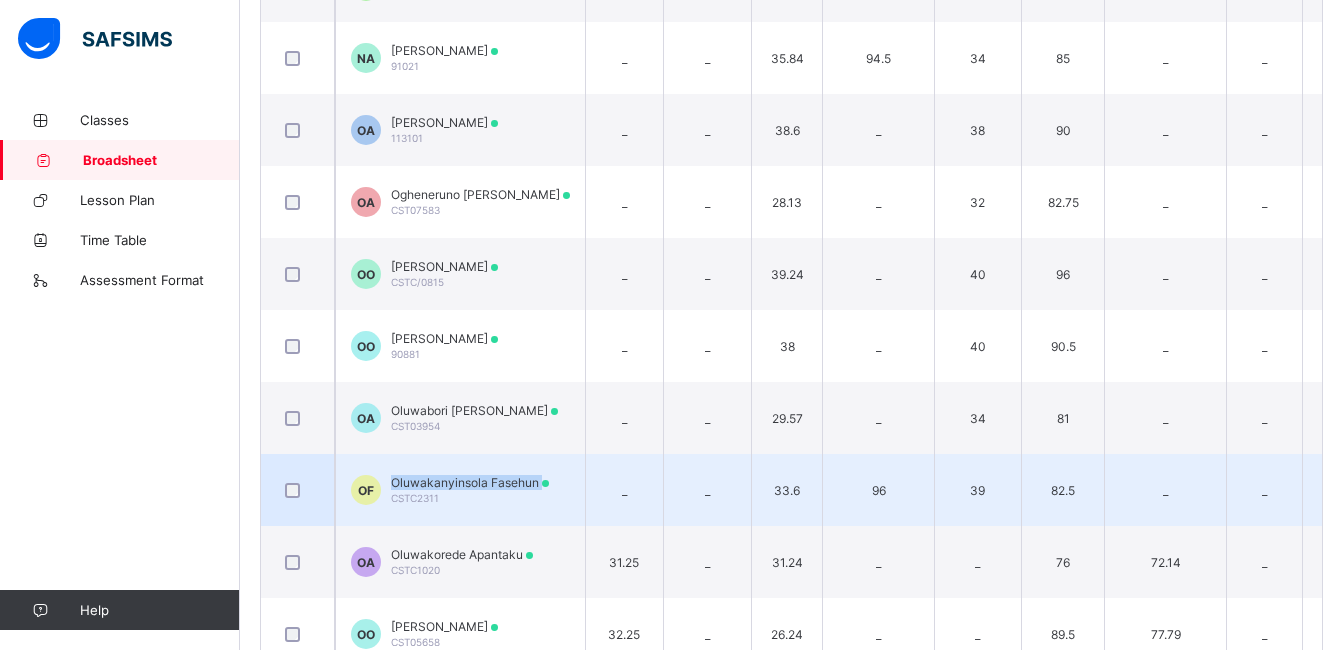 drag, startPoint x: 395, startPoint y: 479, endPoint x: 541, endPoint y: 489, distance: 146.34207 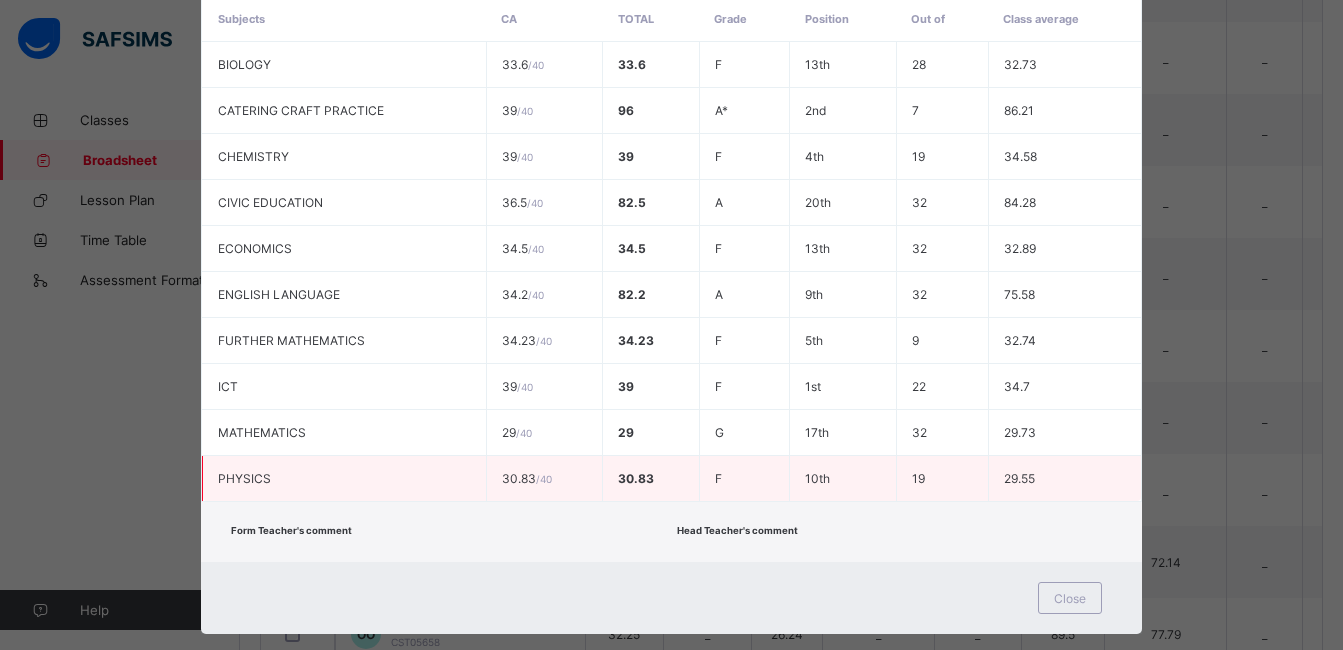 copy on "Oluwakanyinsola  Fasehun" 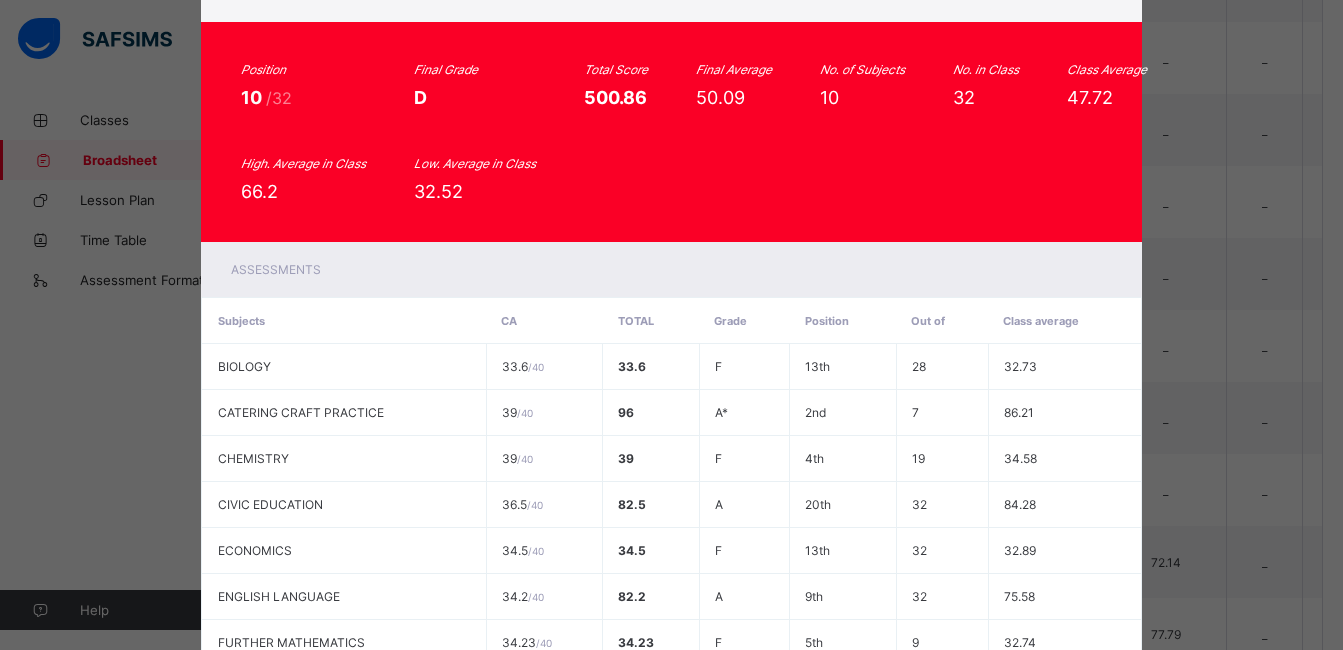scroll, scrollTop: 0, scrollLeft: 0, axis: both 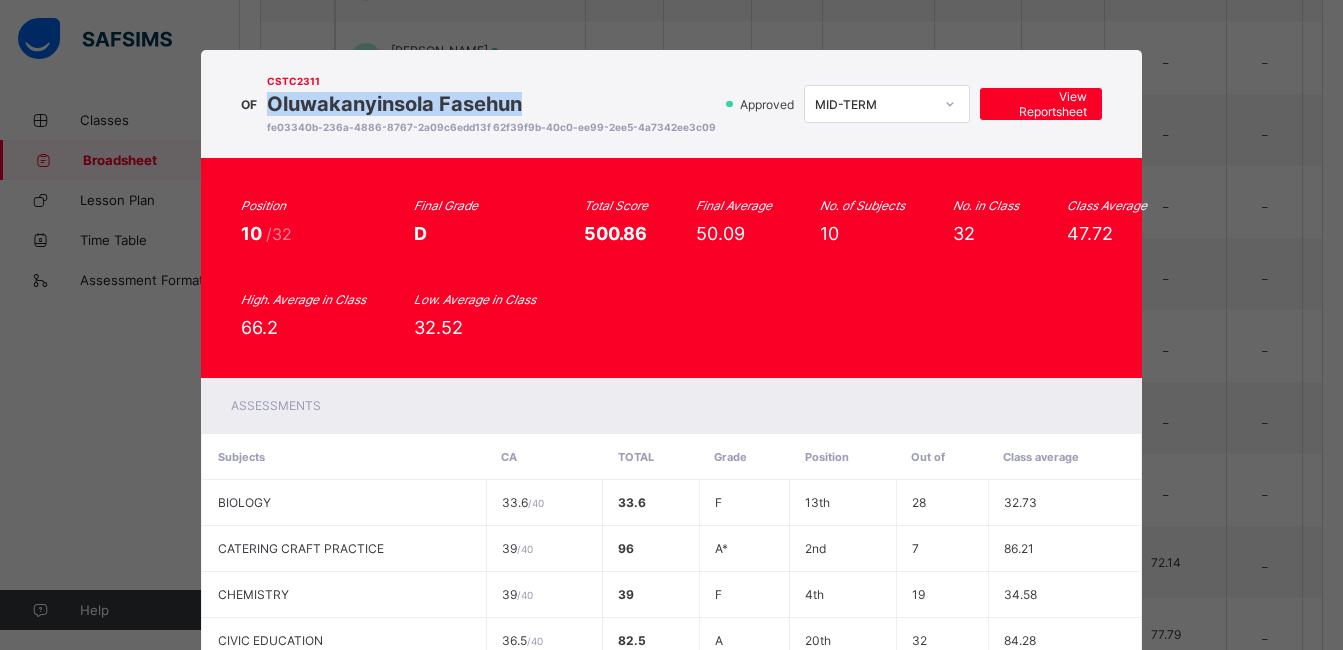 drag, startPoint x: 324, startPoint y: 103, endPoint x: 583, endPoint y: 96, distance: 259.09457 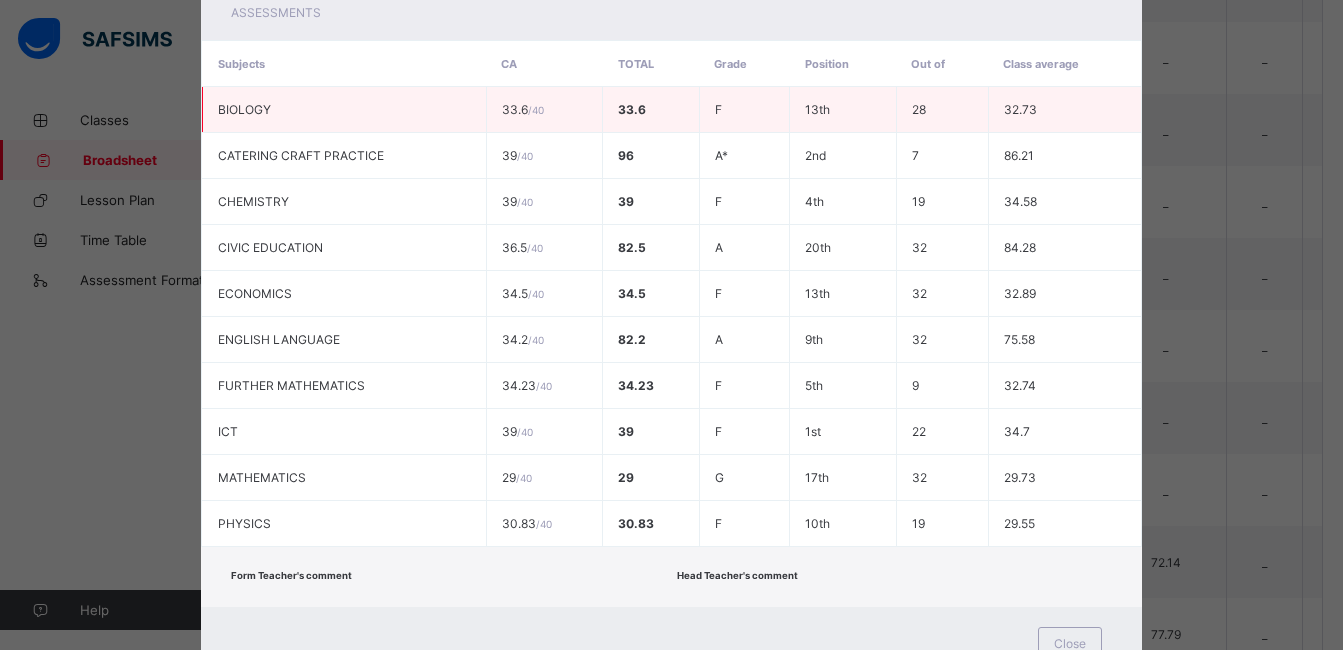 scroll, scrollTop: 484, scrollLeft: 0, axis: vertical 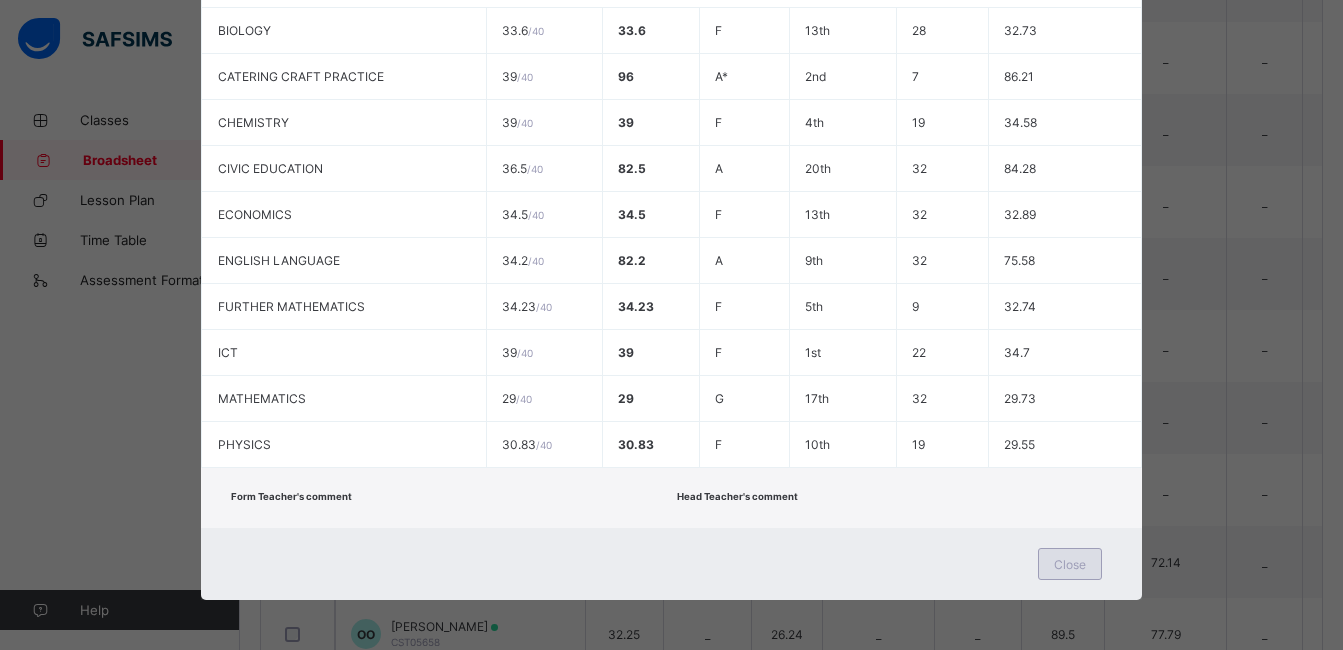 click on "Close" at bounding box center [1070, 564] 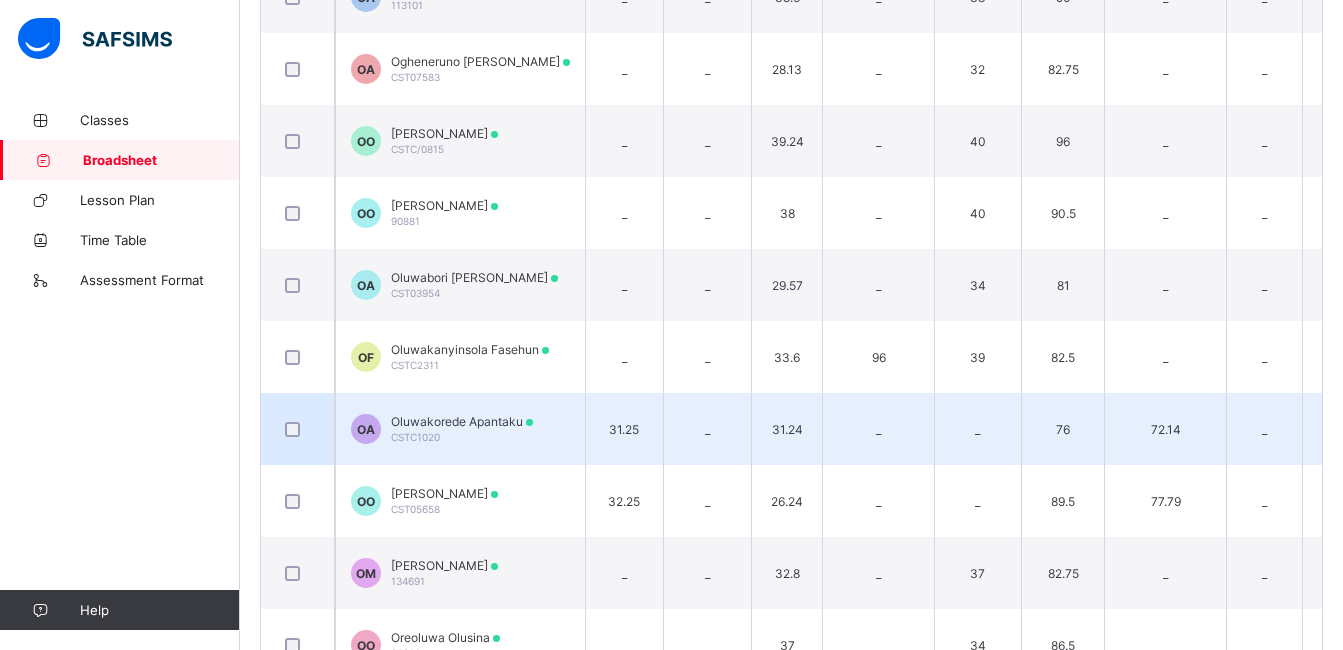 scroll, scrollTop: 2055, scrollLeft: 0, axis: vertical 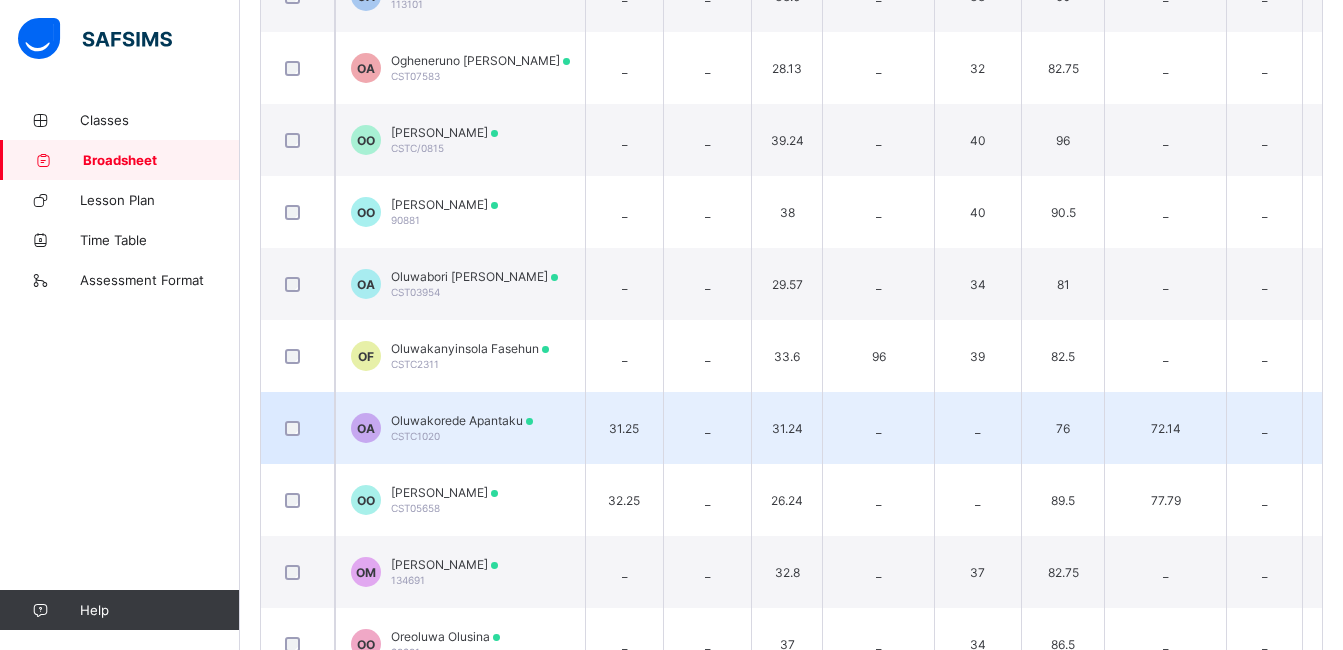click on "Oluwakorede  Apantaku" at bounding box center (462, 420) 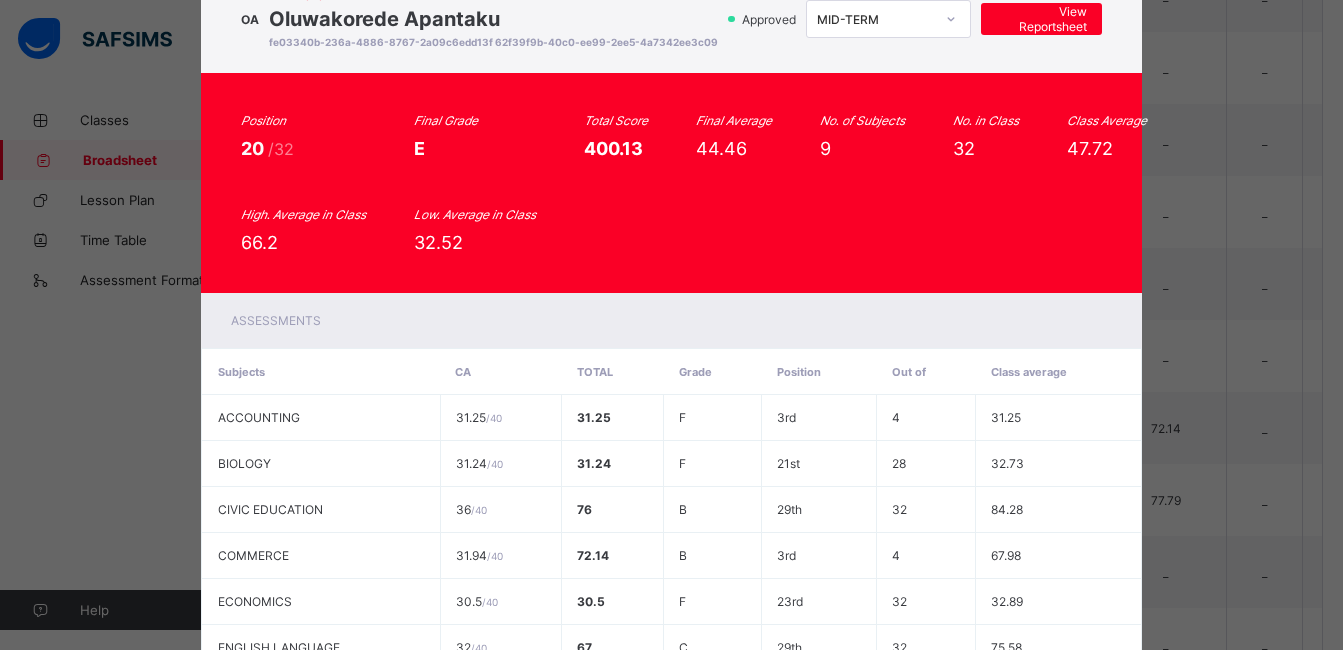 scroll, scrollTop: 0, scrollLeft: 0, axis: both 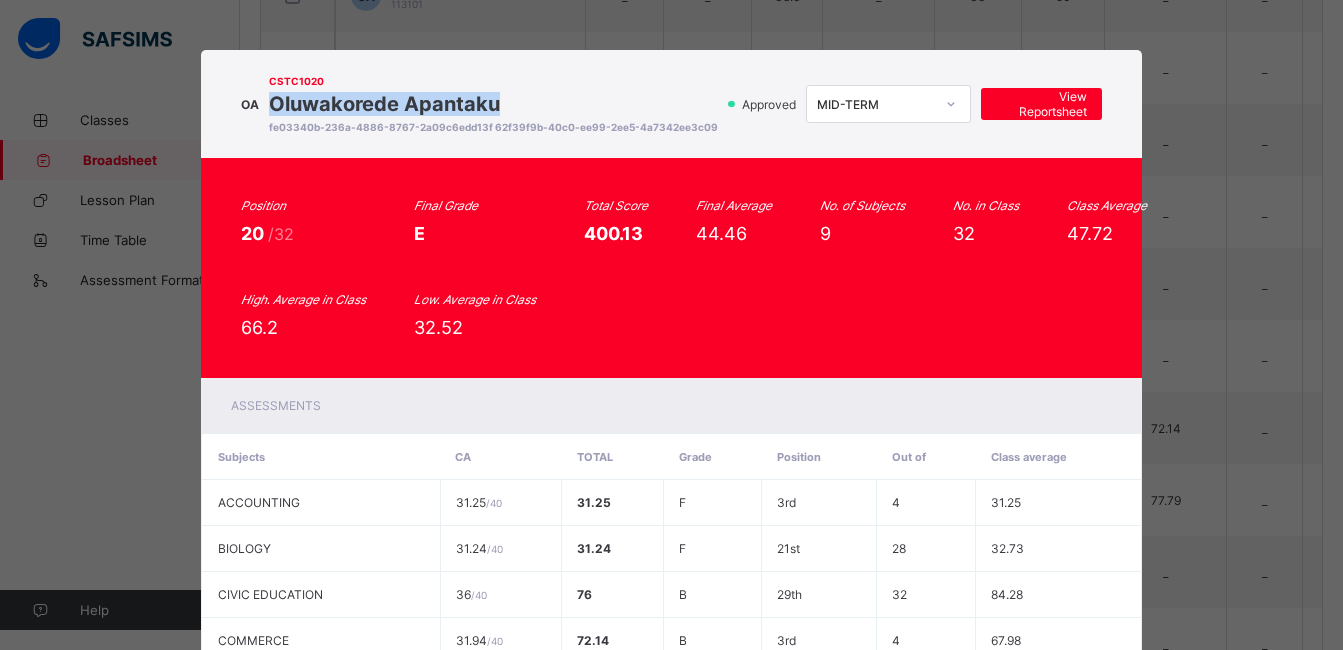 drag, startPoint x: 321, startPoint y: 98, endPoint x: 565, endPoint y: 98, distance: 244 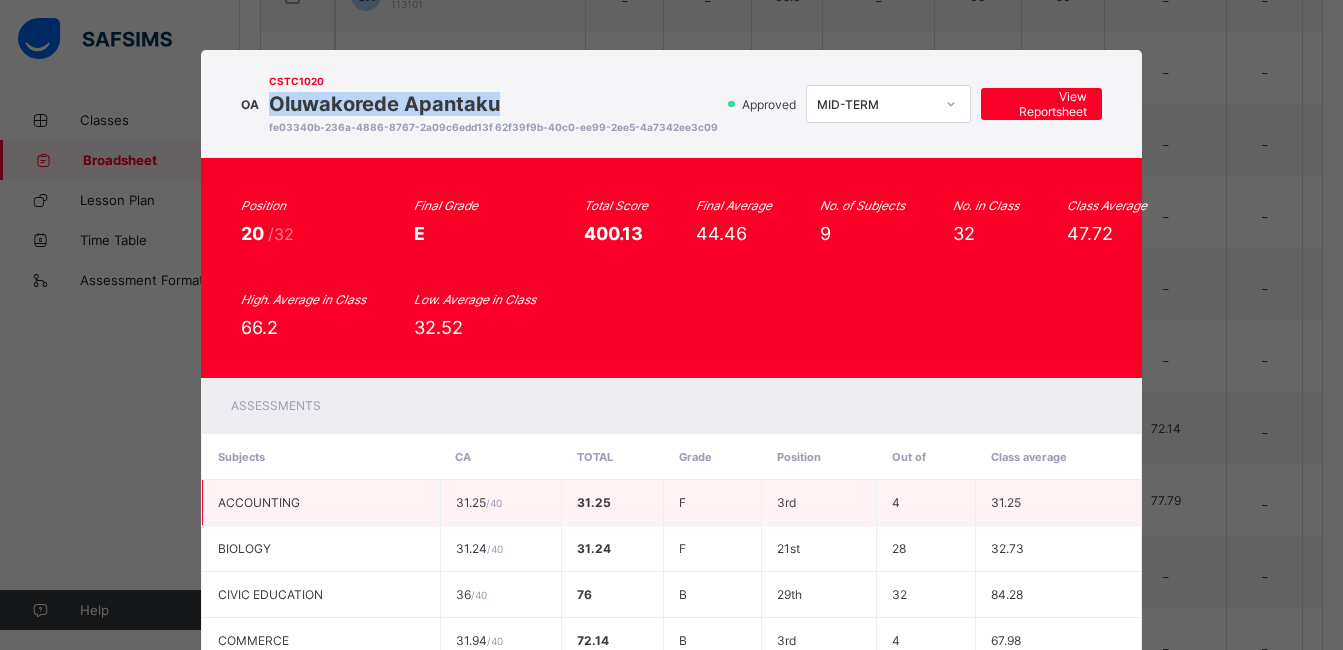 scroll, scrollTop: 438, scrollLeft: 0, axis: vertical 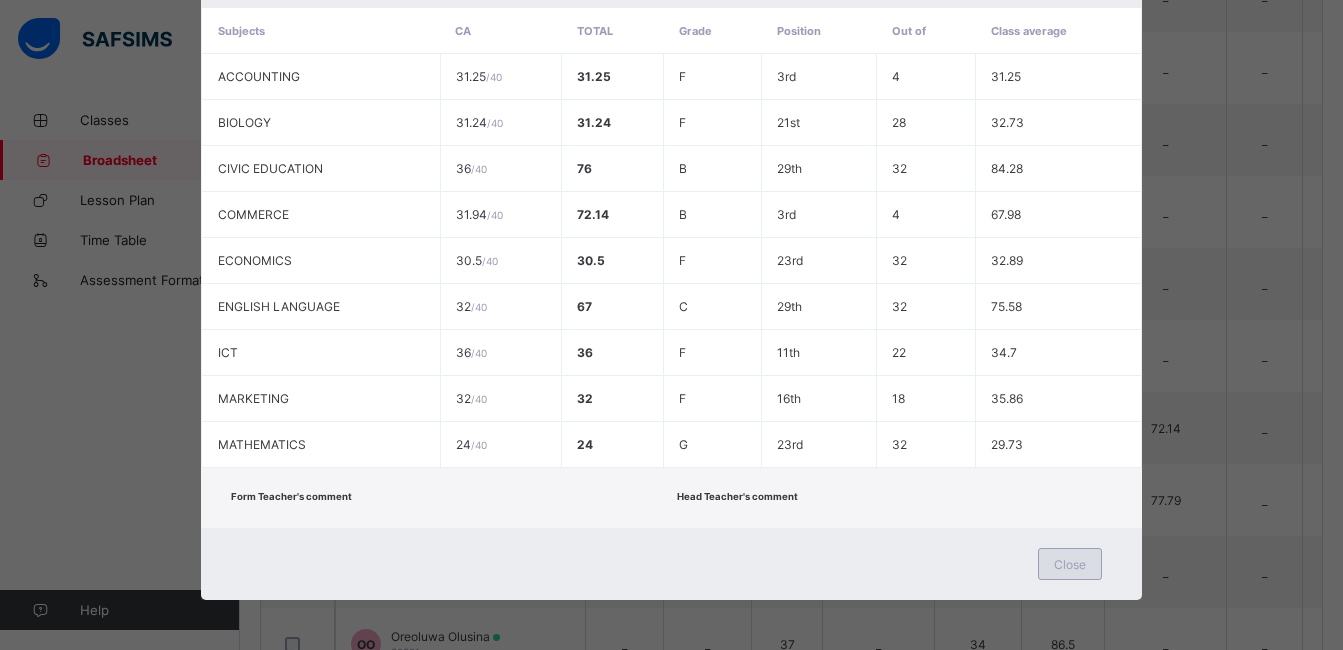 click on "Close" at bounding box center (1070, 564) 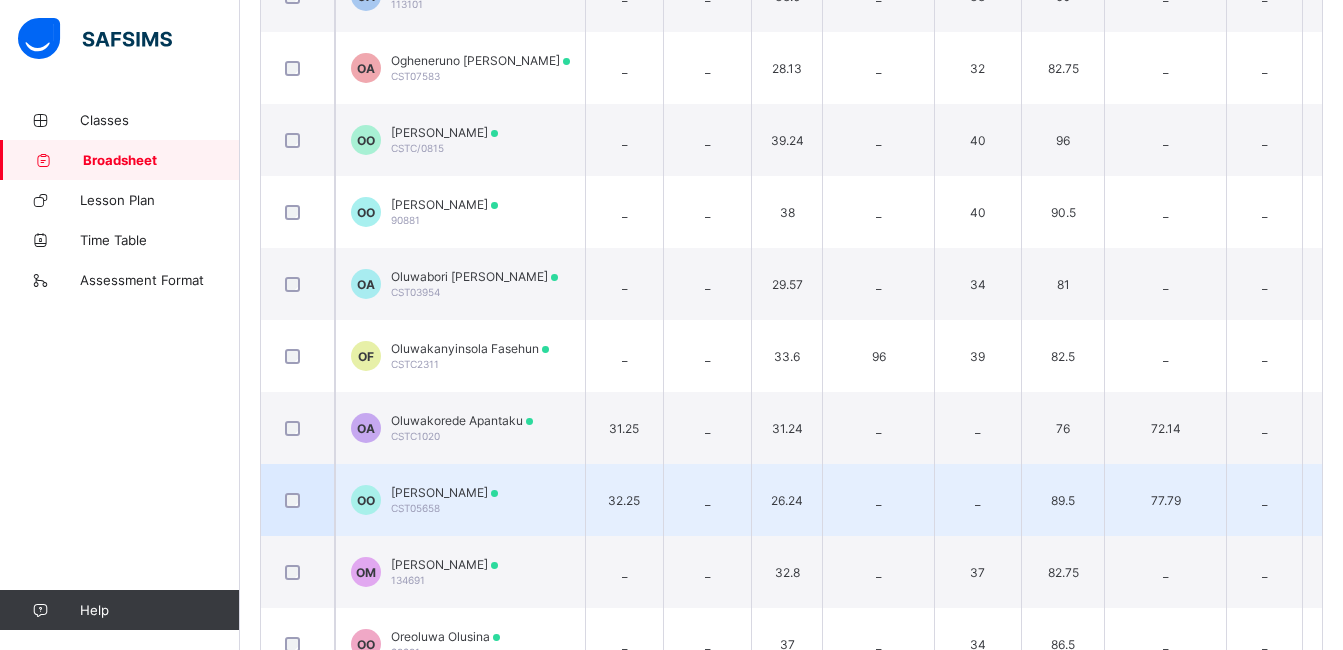 click on "[PERSON_NAME]" at bounding box center [444, 492] 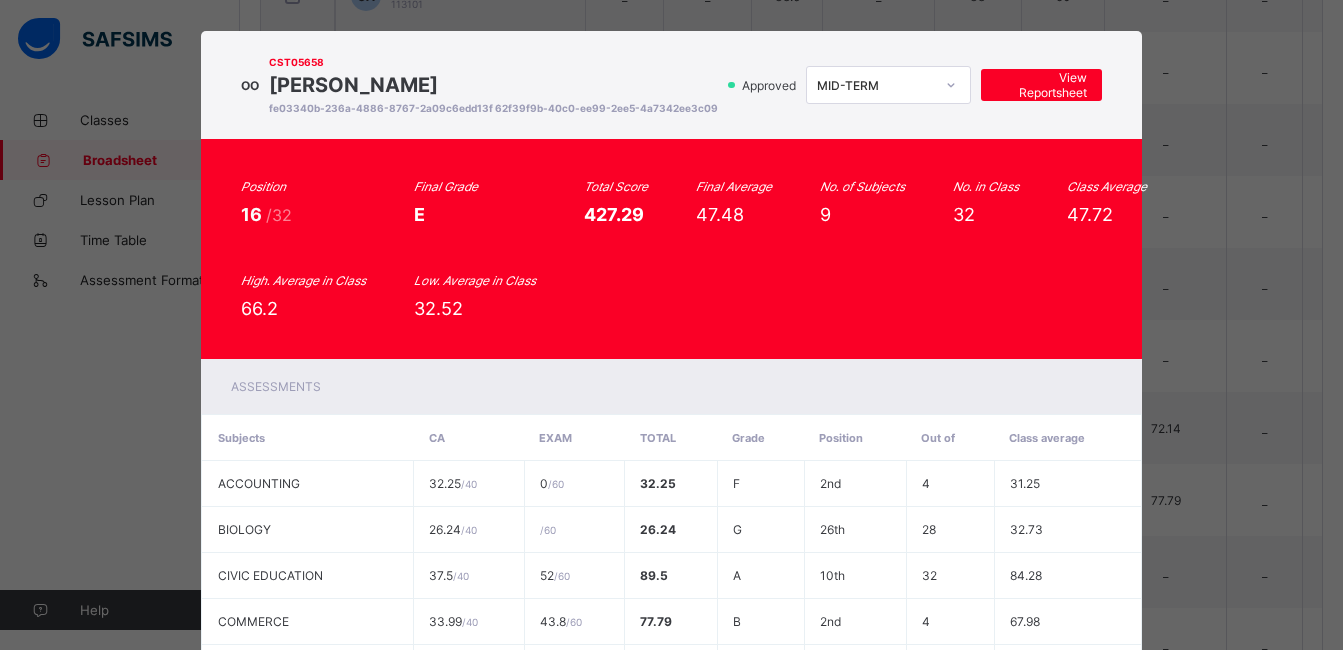 scroll, scrollTop: 0, scrollLeft: 0, axis: both 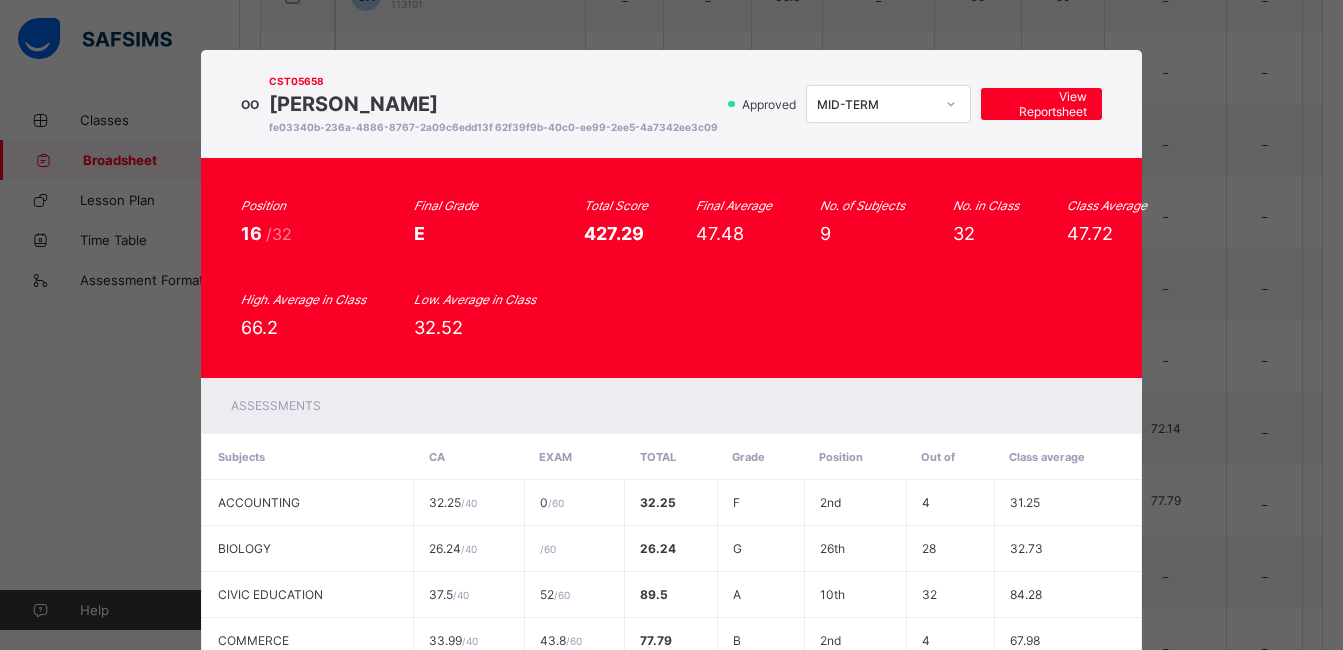 drag, startPoint x: 324, startPoint y: 98, endPoint x: 624, endPoint y: 102, distance: 300.02667 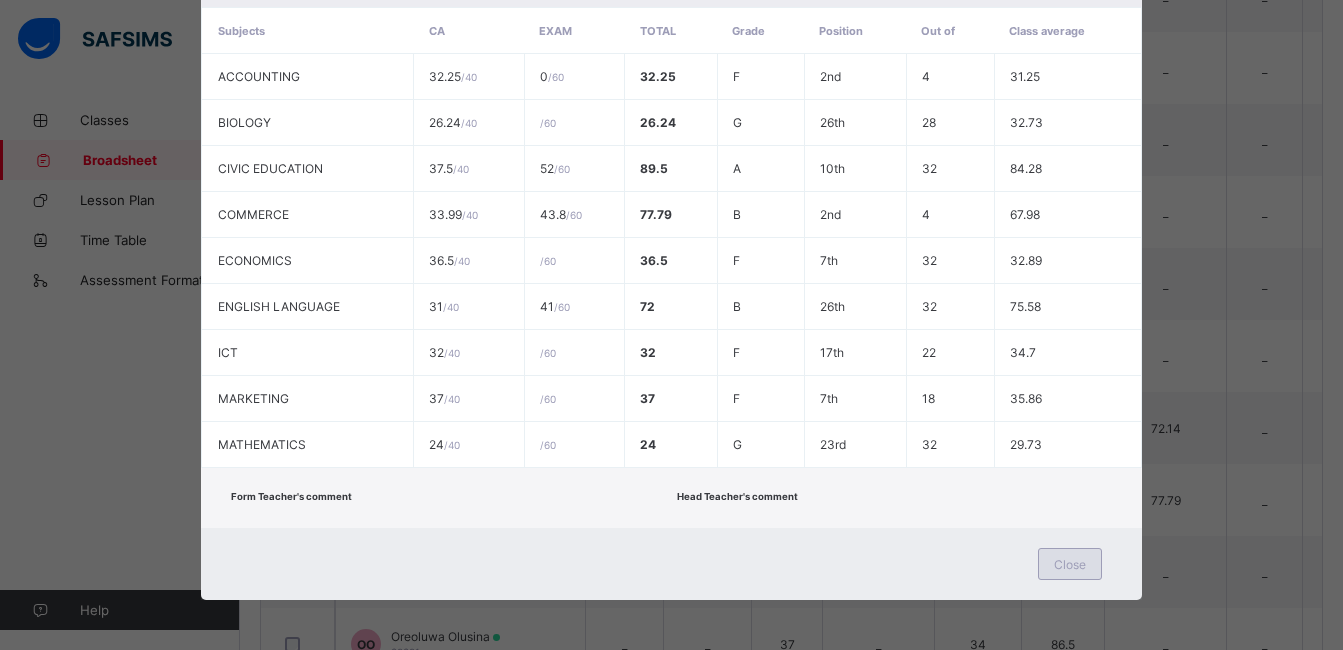 click on "Close" at bounding box center [1070, 564] 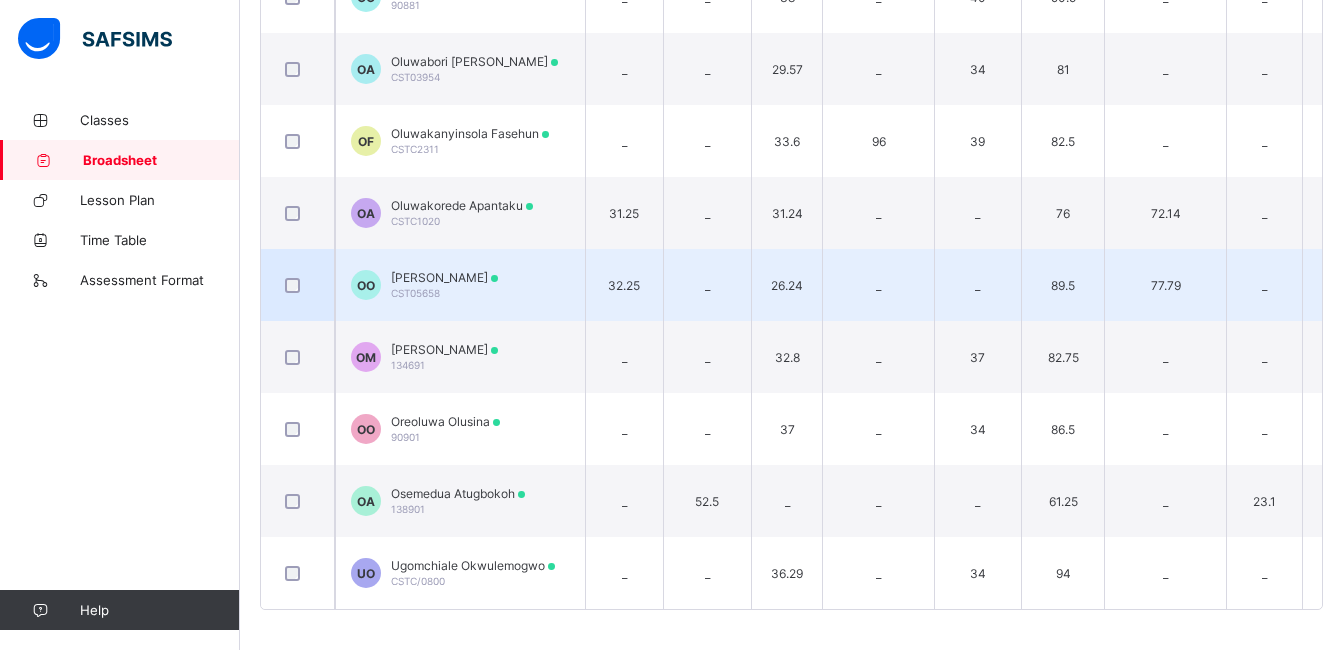 scroll, scrollTop: 2274, scrollLeft: 0, axis: vertical 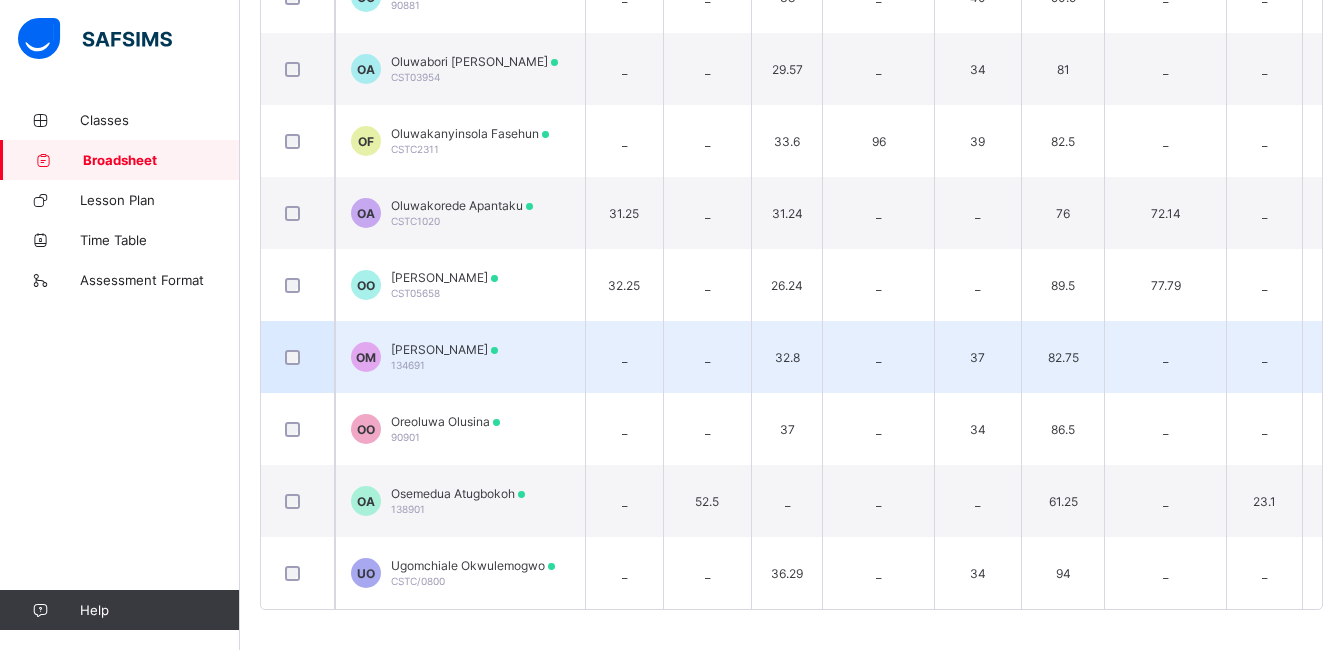 click on "[PERSON_NAME]" at bounding box center [444, 349] 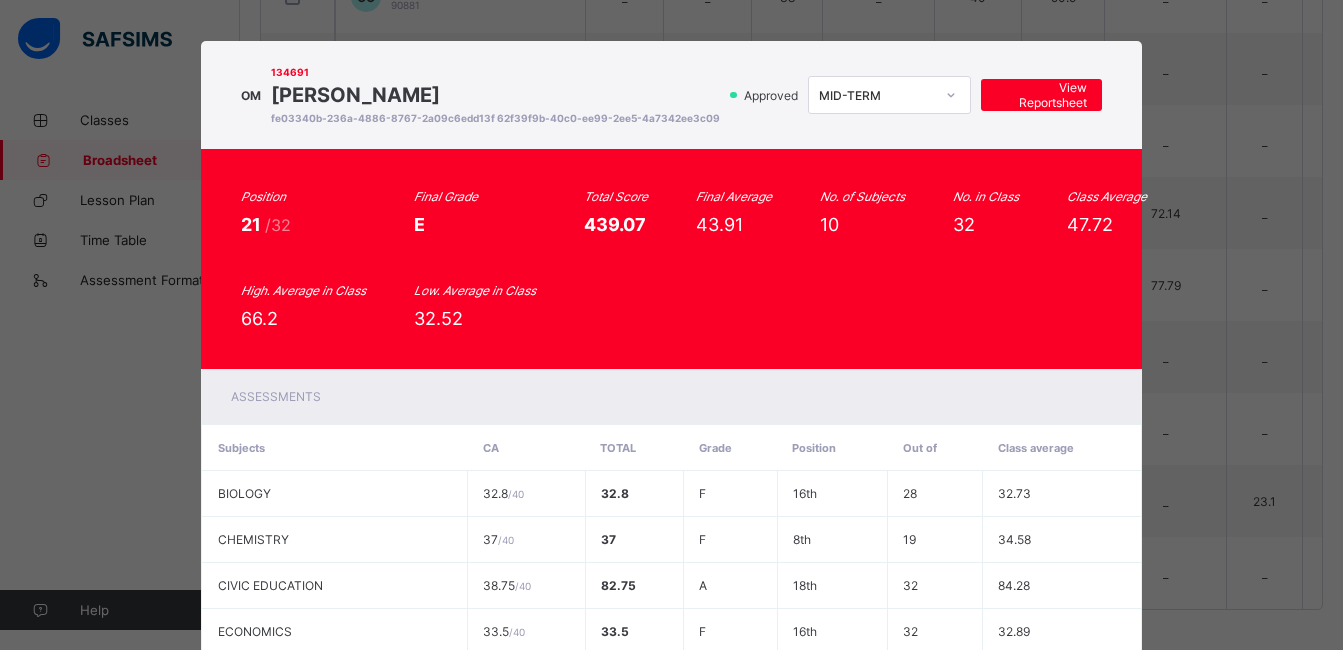 scroll, scrollTop: 0, scrollLeft: 0, axis: both 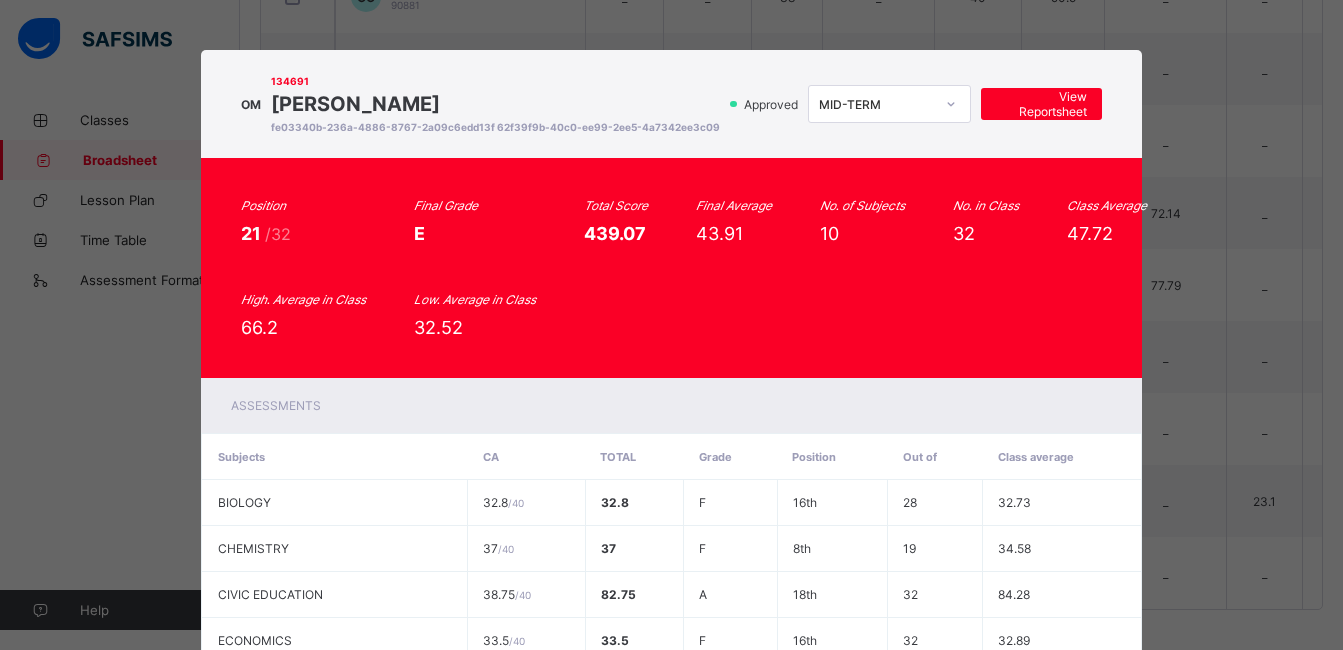 drag, startPoint x: 324, startPoint y: 105, endPoint x: 514, endPoint y: 99, distance: 190.09471 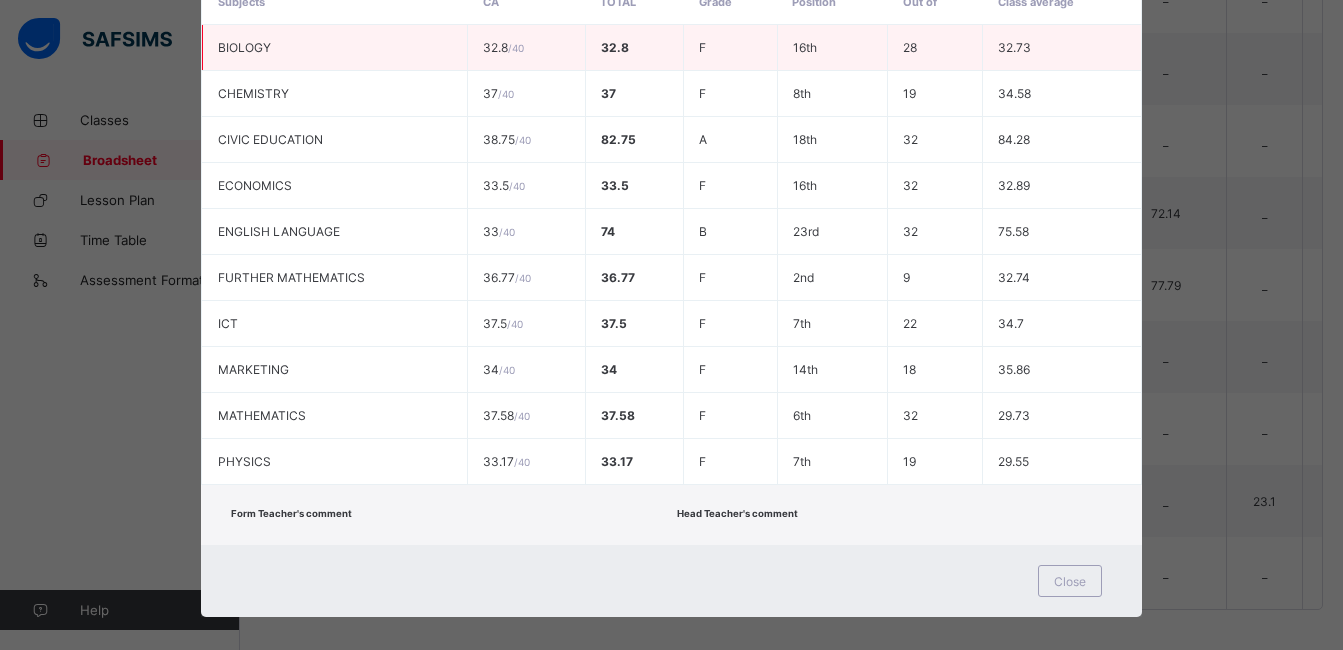 scroll, scrollTop: 484, scrollLeft: 0, axis: vertical 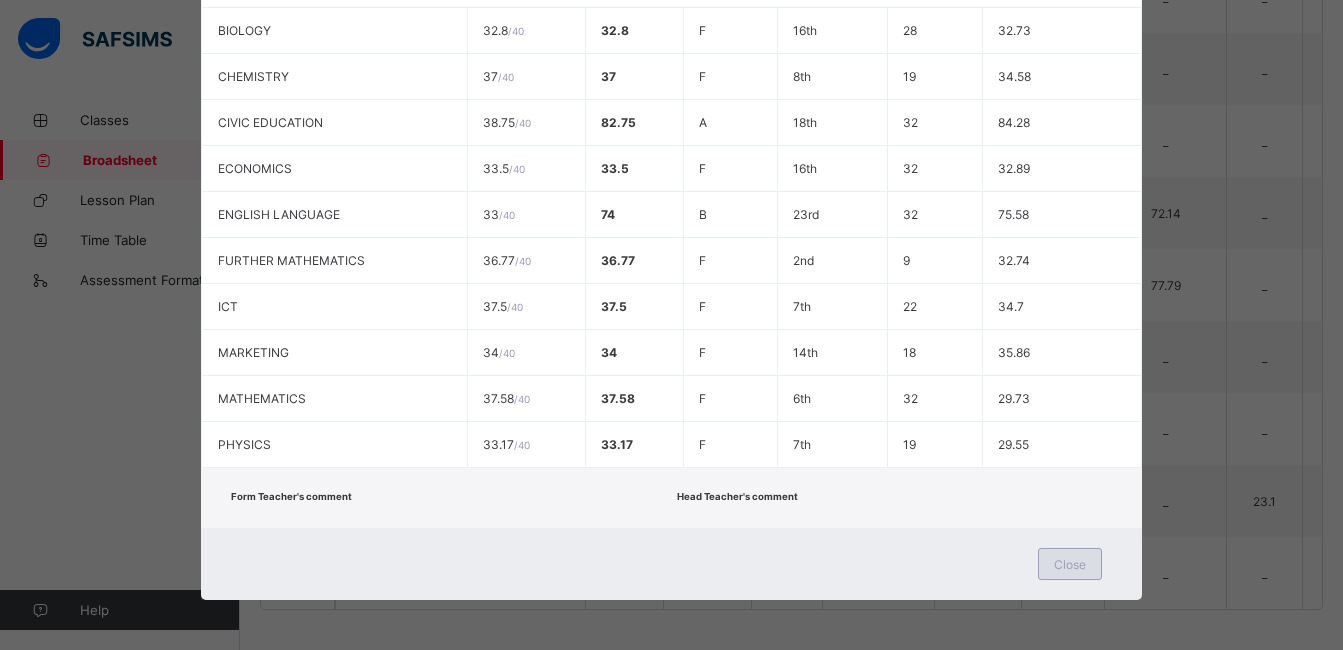 click on "Close" at bounding box center [1070, 564] 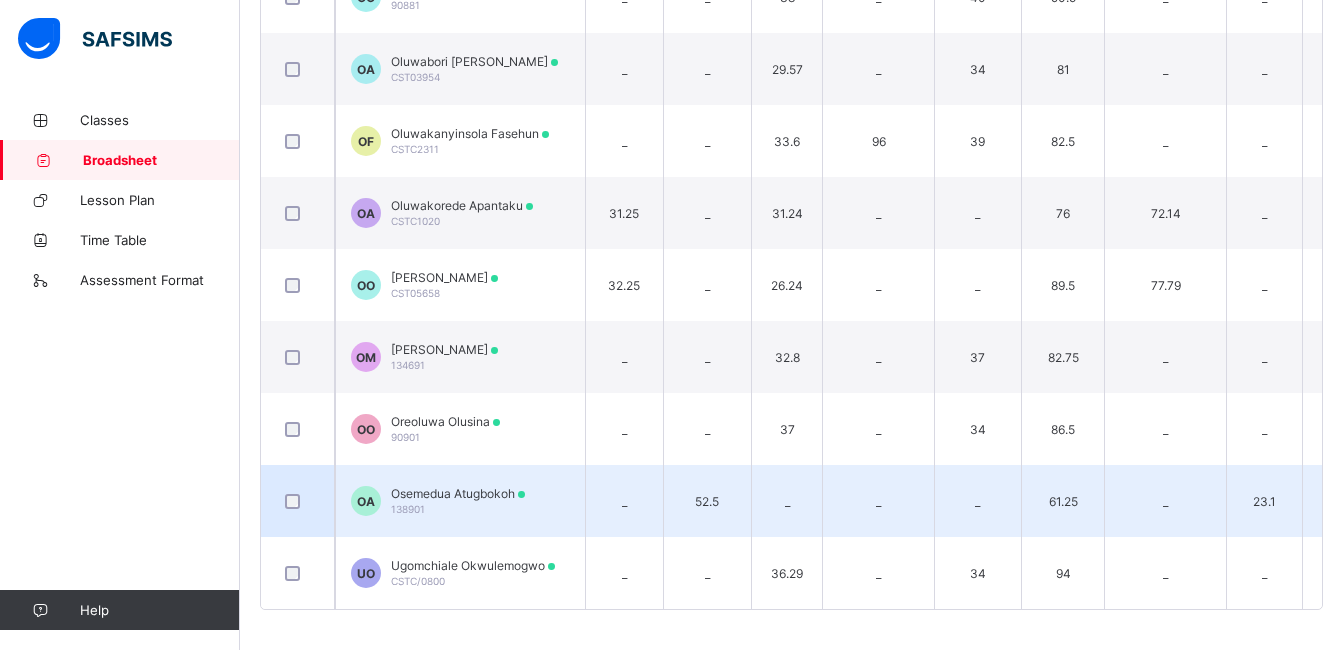 scroll, scrollTop: 2278, scrollLeft: 0, axis: vertical 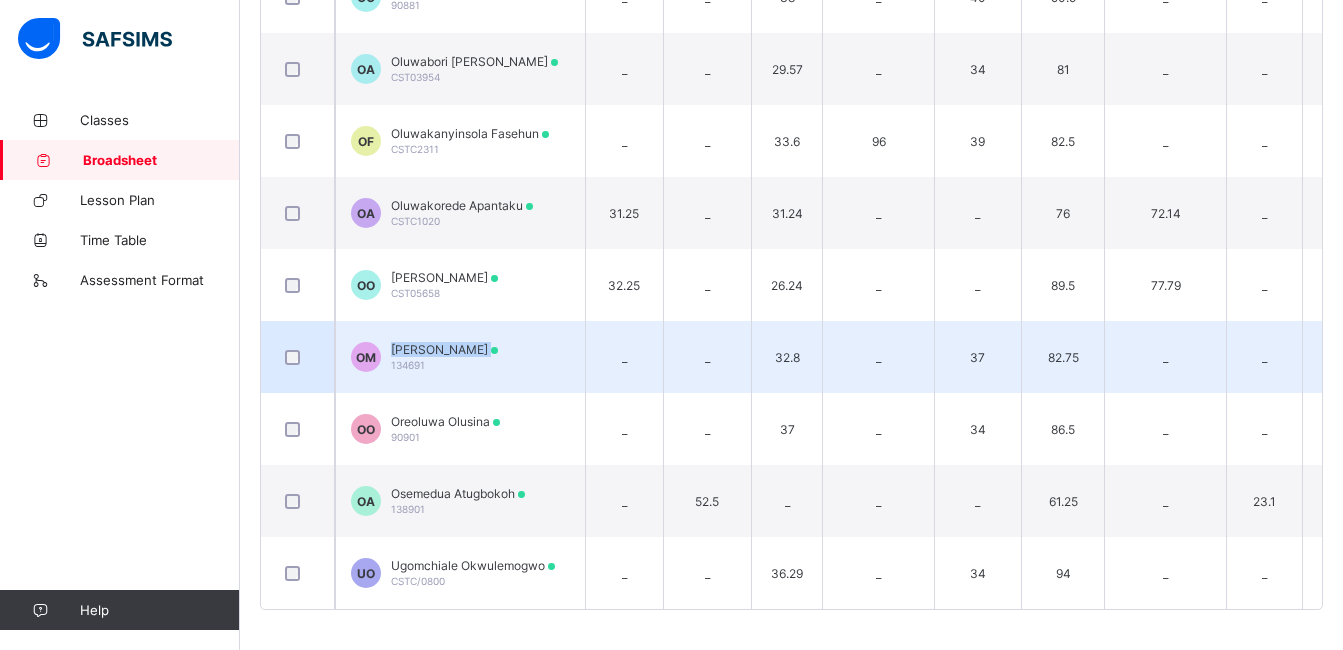 drag, startPoint x: 393, startPoint y: 337, endPoint x: 496, endPoint y: 344, distance: 103.23759 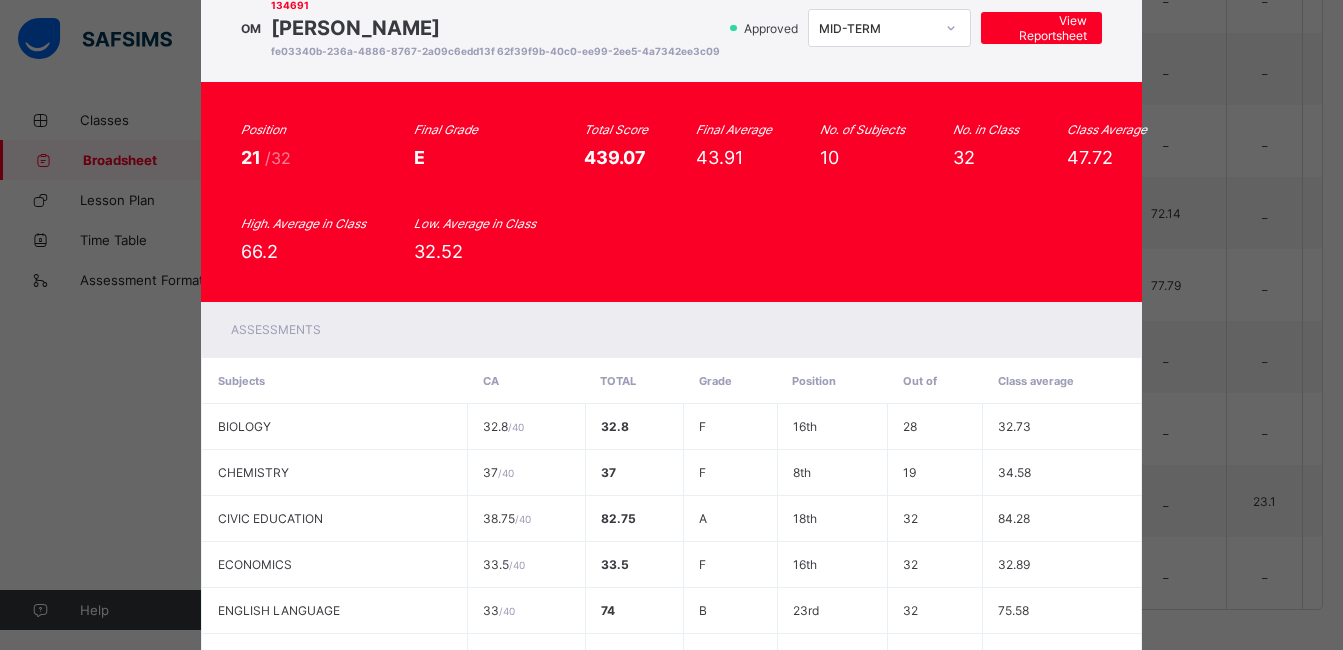 scroll, scrollTop: 0, scrollLeft: 0, axis: both 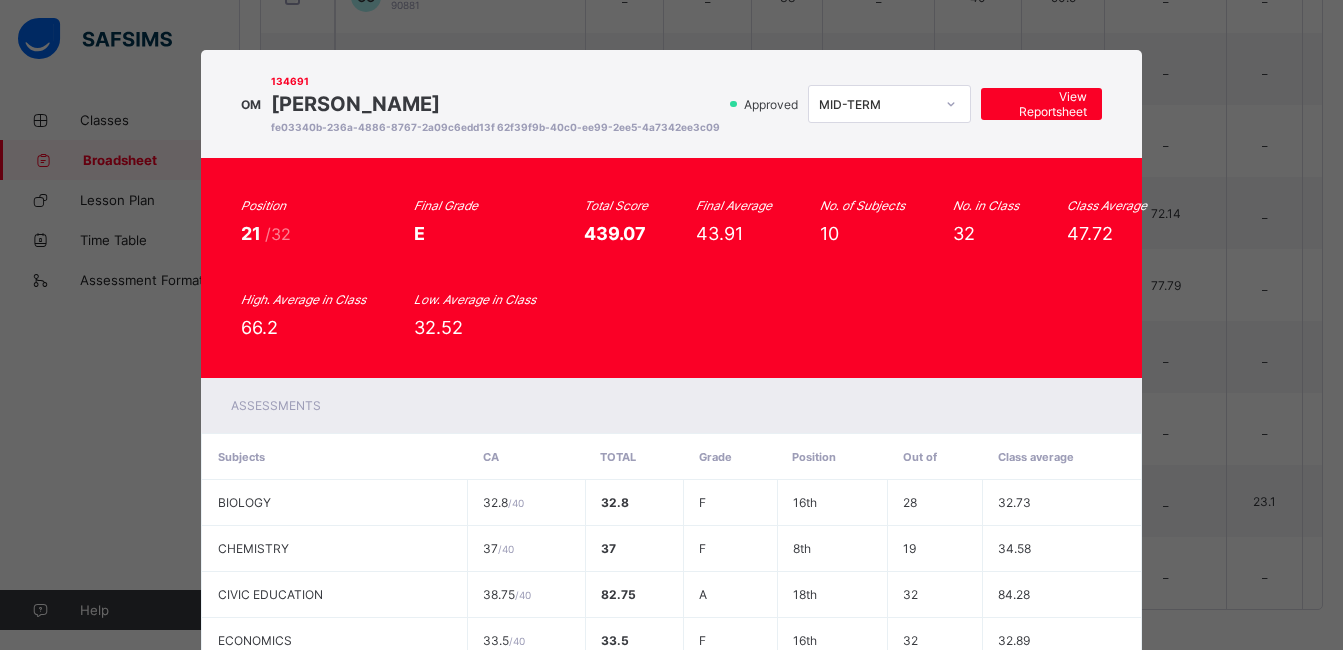 click on "OM   134691     Oluwatobi  Mimiko     fe03340b-236a-4886-8767-2a09c6edd13f 62f39f9b-40c0-ee99-2ee5-4a7342ee3c09   Approved MID-TERM View Reportsheet" at bounding box center (671, 104) 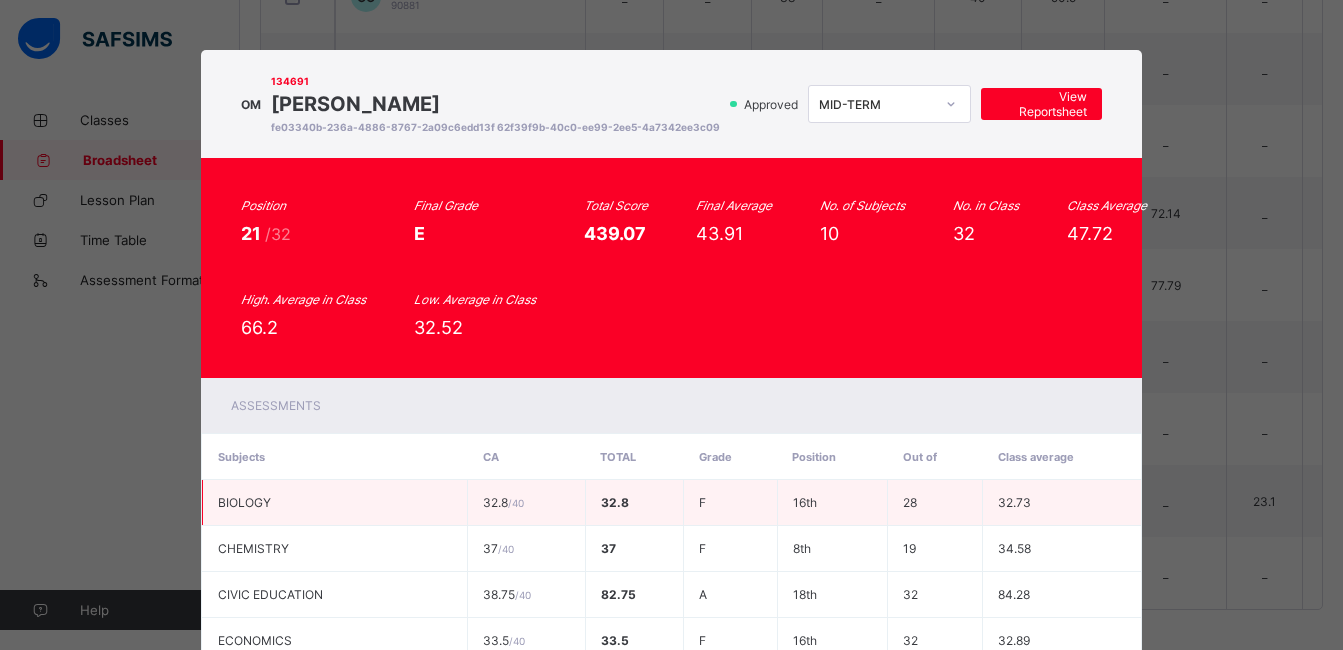scroll, scrollTop: 484, scrollLeft: 0, axis: vertical 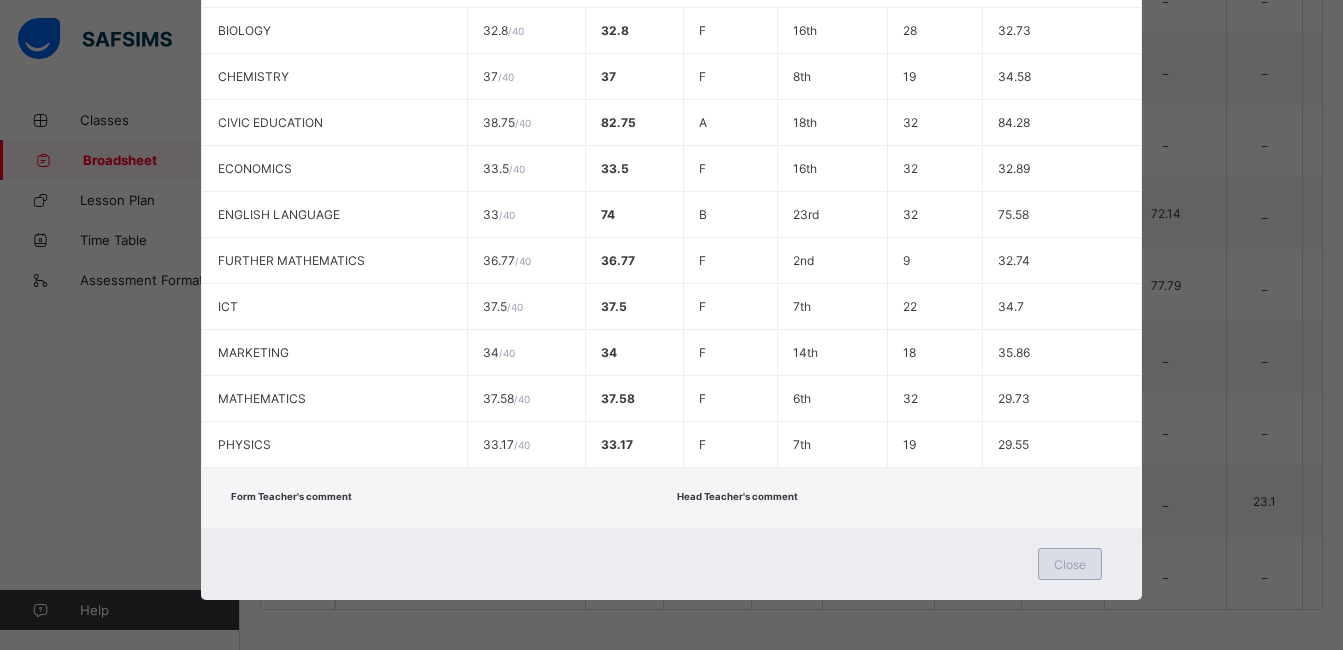 click on "Close" at bounding box center (1070, 564) 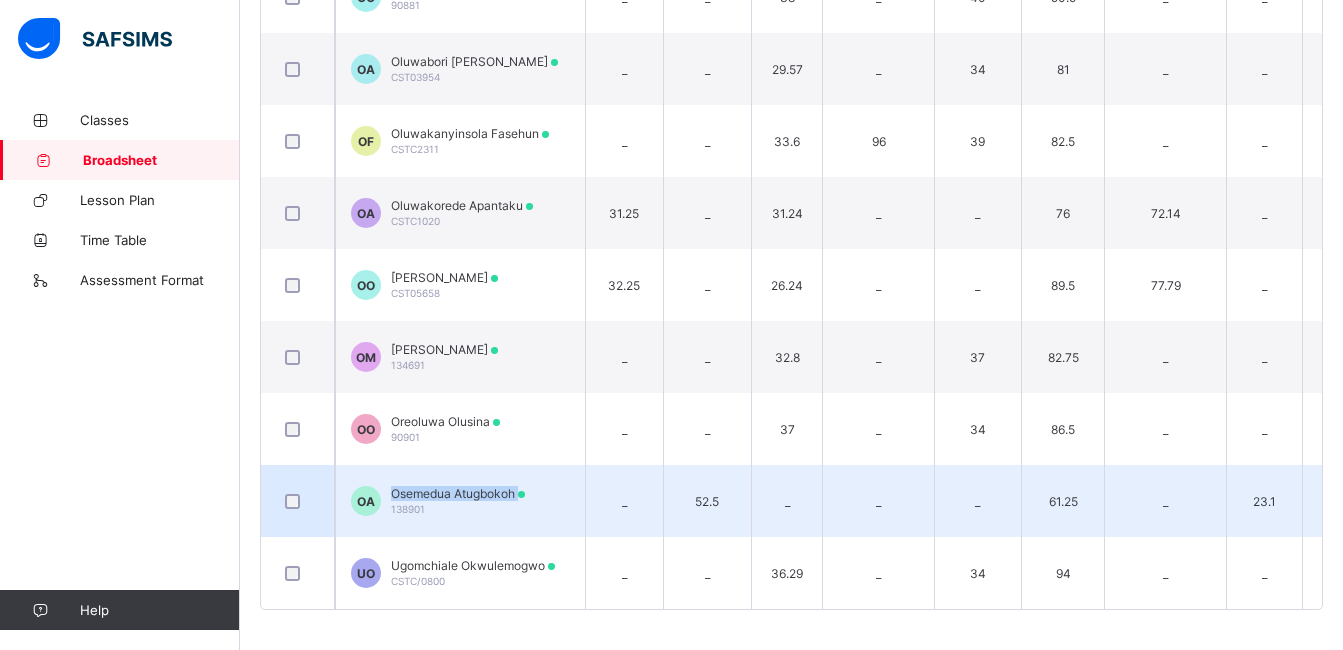 drag, startPoint x: 388, startPoint y: 478, endPoint x: 524, endPoint y: 488, distance: 136.36716 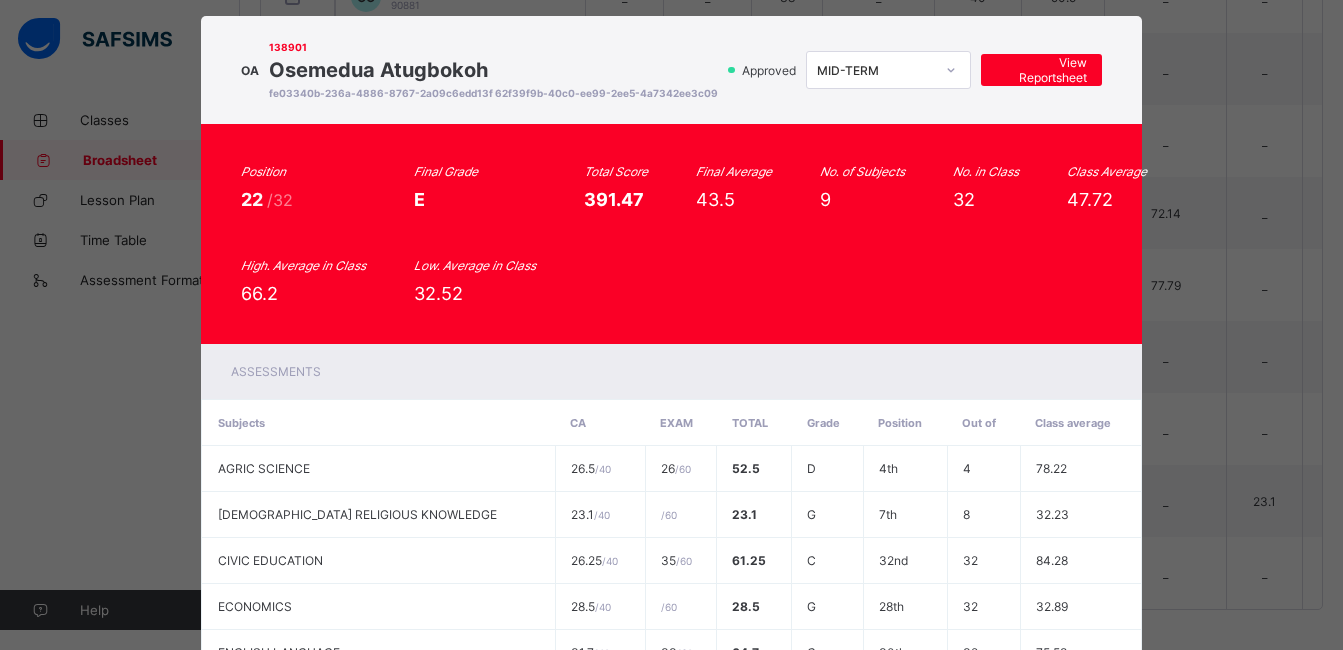 scroll, scrollTop: 0, scrollLeft: 0, axis: both 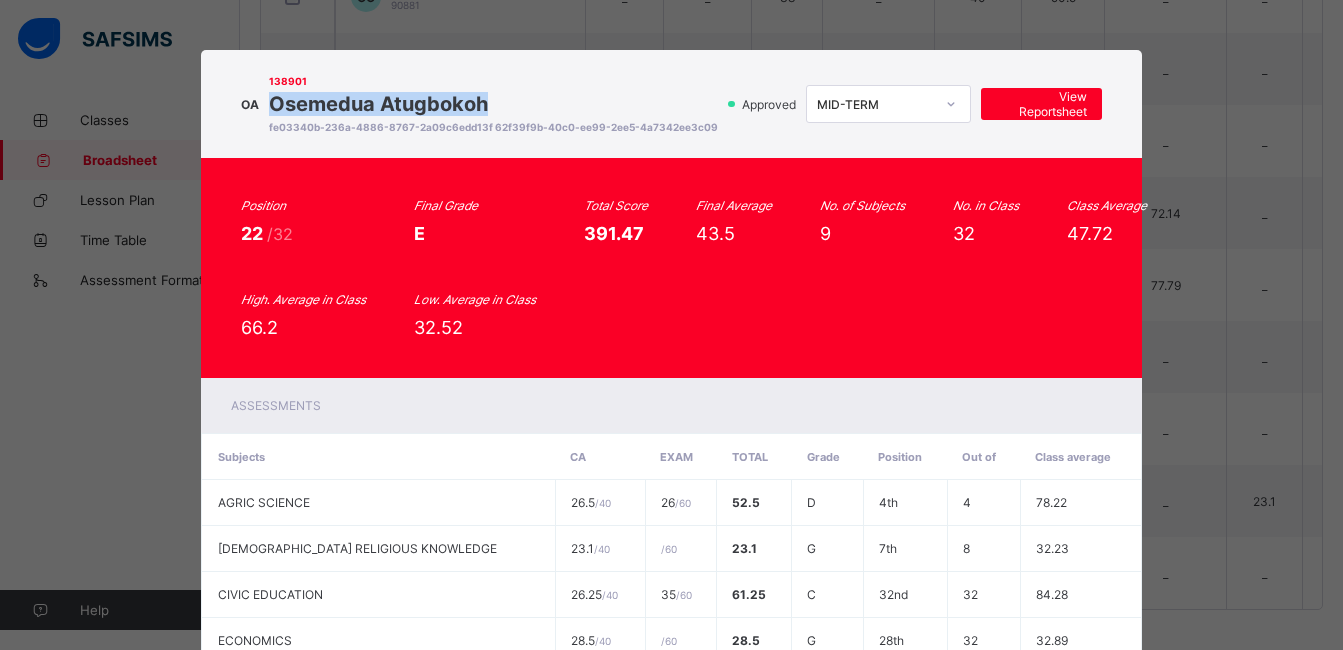 drag, startPoint x: 322, startPoint y: 102, endPoint x: 550, endPoint y: 107, distance: 228.05482 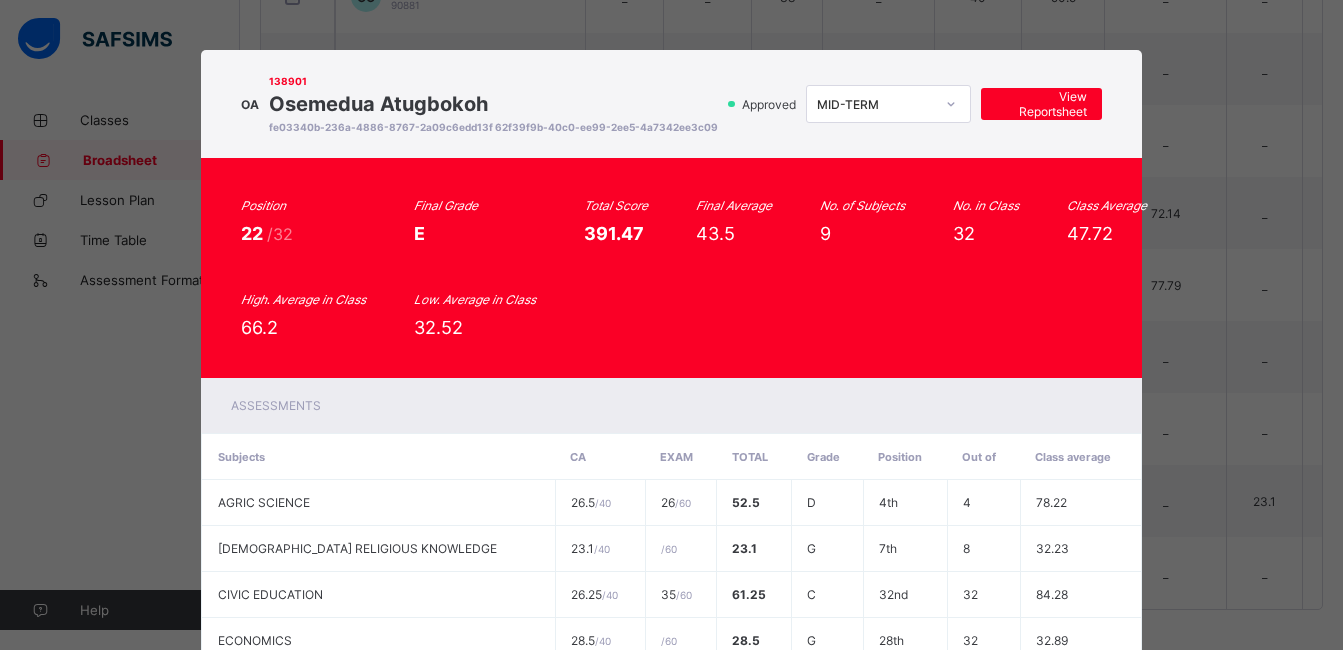 click on "OA   138901     Osemedua  Atugbokoh     fe03340b-236a-4886-8767-2a09c6edd13f 62f39f9b-40c0-ee99-2ee5-4a7342ee3c09   Approved MID-TERM View Reportsheet     Position         22       /32         Final Grade         E         Total Score         391.47         Final Average         43.5         No. of Subjects         9         No. in Class         32         Class Average         47.72         High. Average in Class         66.2         Low. Average in Class         32.52     Assessments     Subjects       CA      EXAM       Total         Grade         Position         Out of         Class average       AGRIC SCIENCE     26.5 / 40     26 / 60     52.5     D     4th     4     78.22     [DEMOGRAPHIC_DATA] RELIGIOUS KNOWLEDGE     23.1 / 40     / 60     23.1     G     7th     8     32.23     CIVIC EDUCATION     26.25 / 40     35 / 60     61.25     C     32nd     32     84.28     ECONOMICS     28.5 / 40     / 60     28.5     G     28th     32     32.89     ENGLISH LANGUAGE     31.7 / 40     33 / 60     64.7     C     30th" at bounding box center [671, 325] 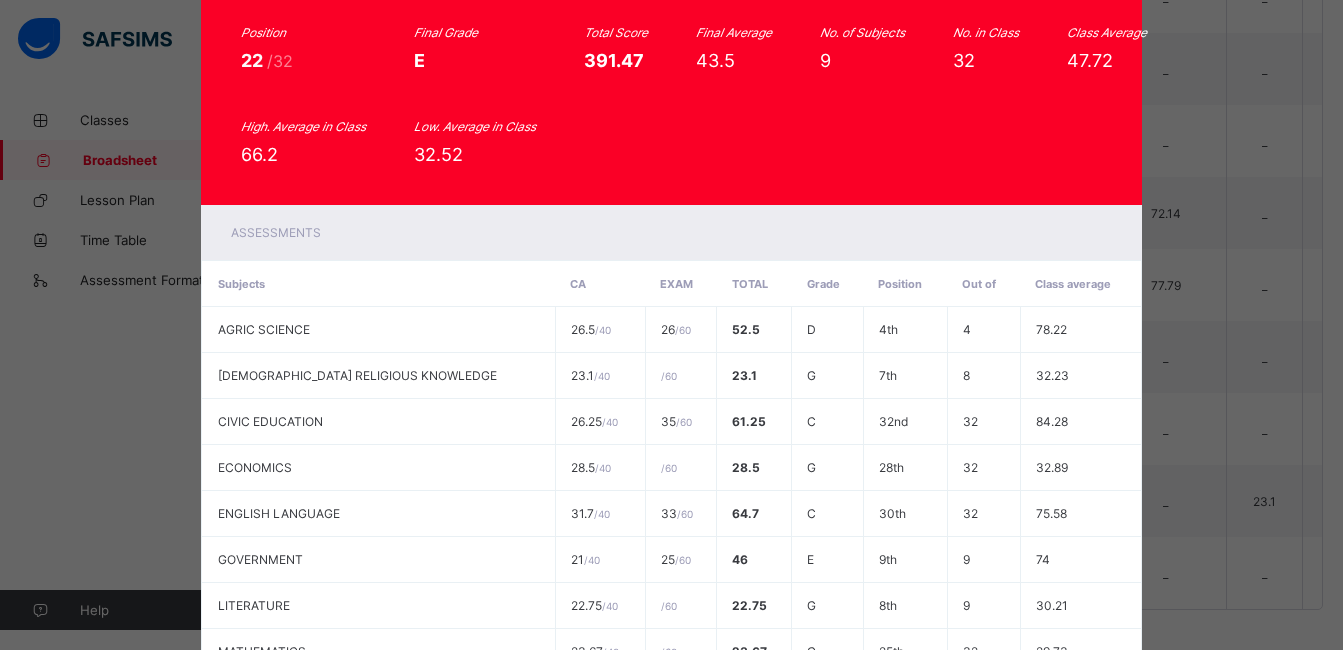 scroll, scrollTop: 438, scrollLeft: 0, axis: vertical 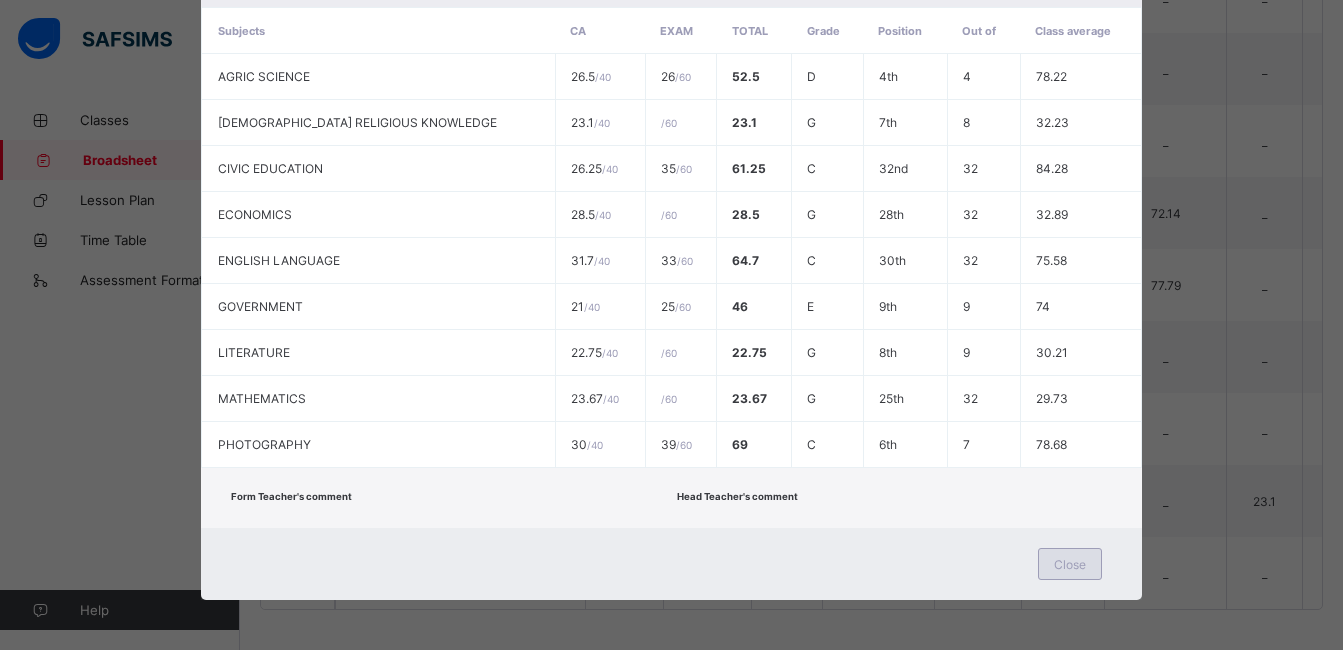 click on "Close" at bounding box center (1070, 564) 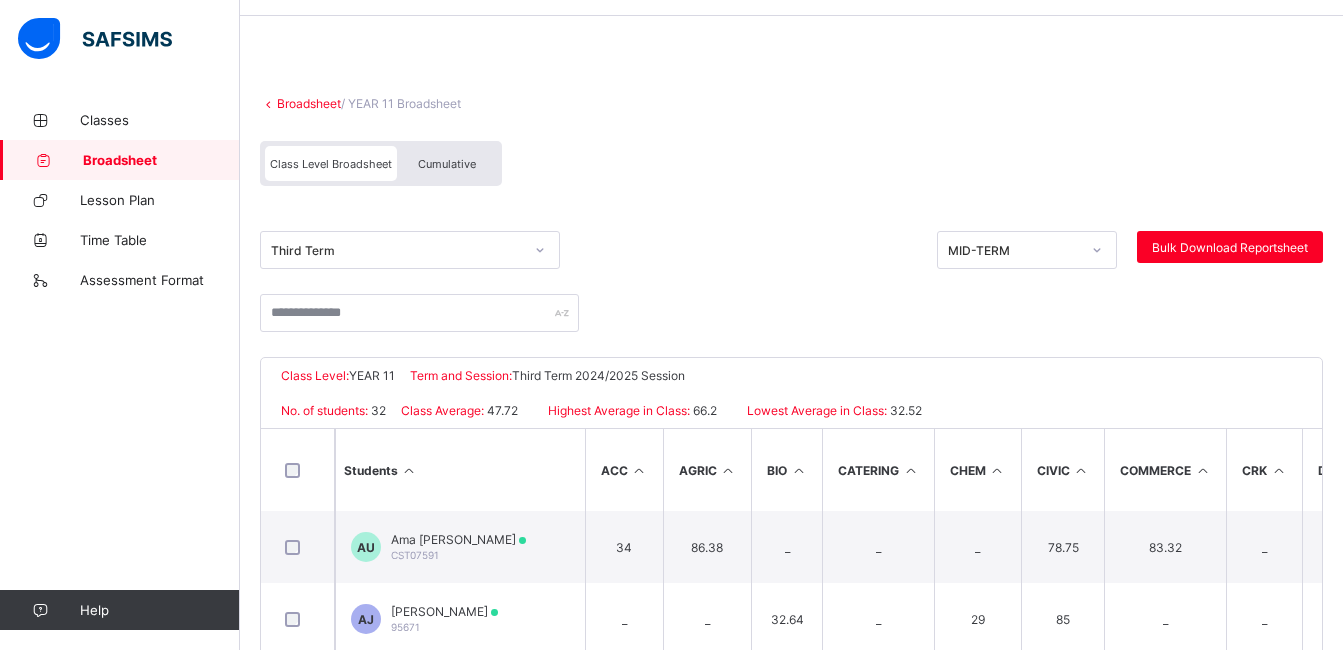 scroll, scrollTop: 46, scrollLeft: 0, axis: vertical 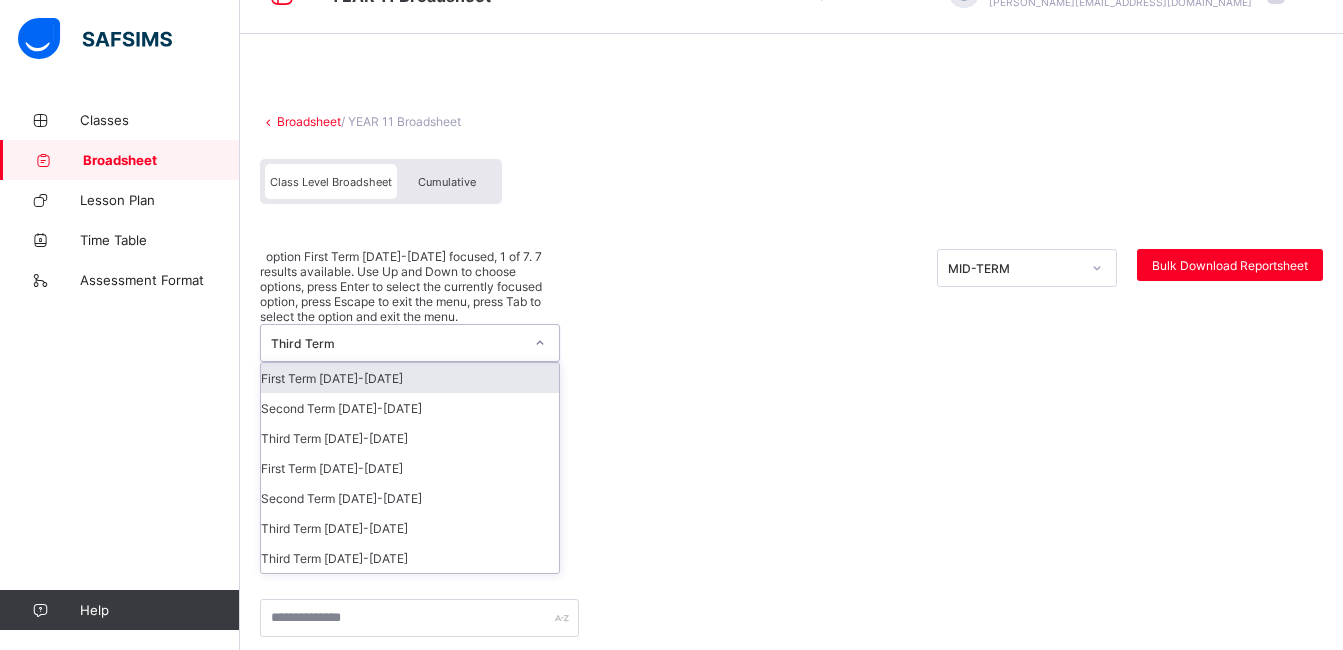 click 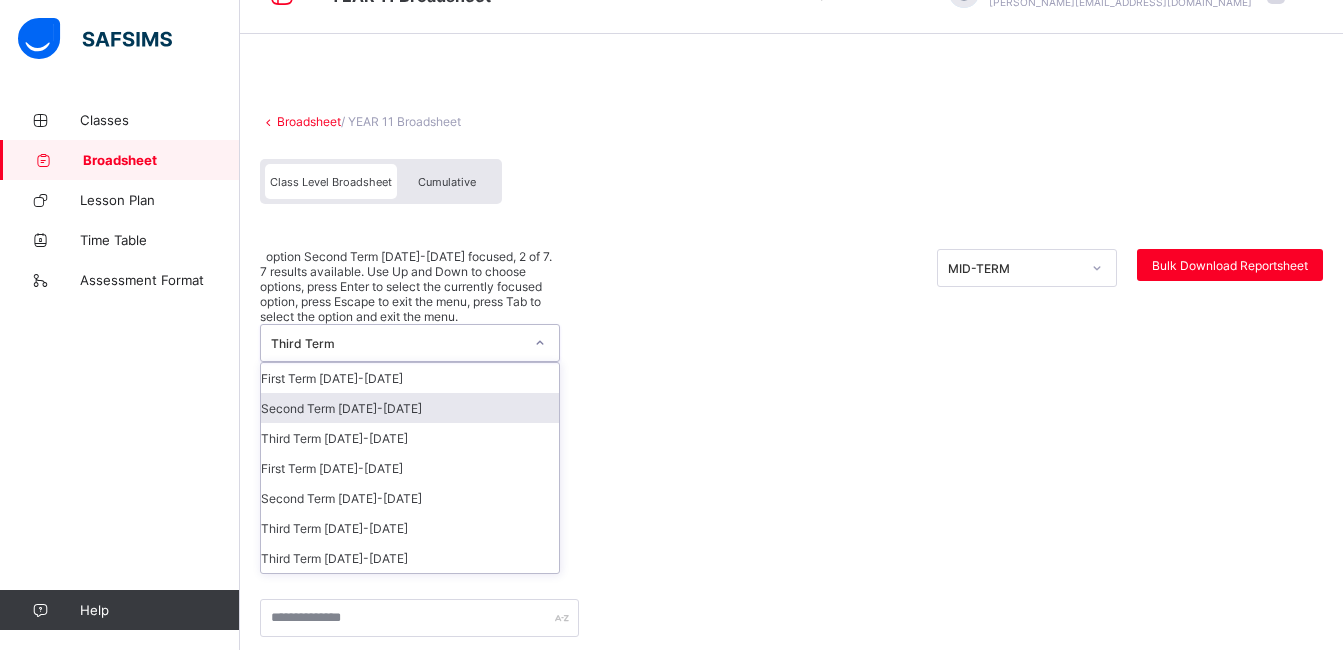 click on "Second Term [DATE]-[DATE]" at bounding box center (410, 408) 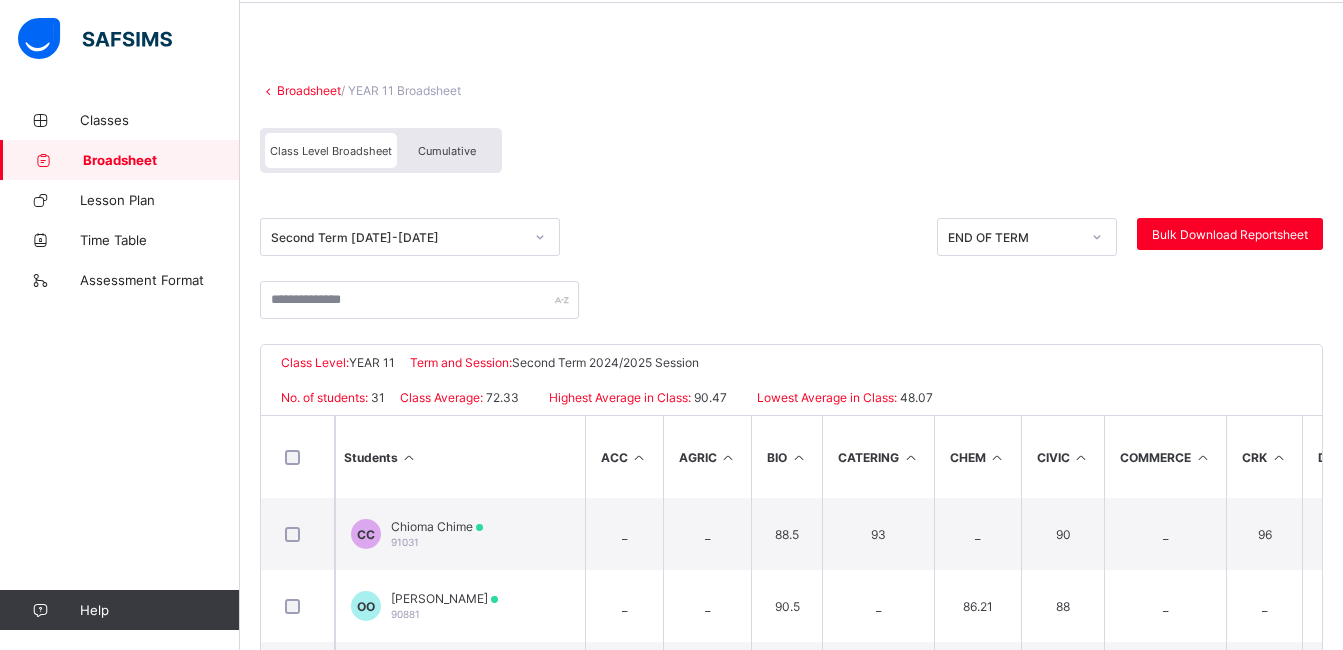 scroll, scrollTop: 79, scrollLeft: 0, axis: vertical 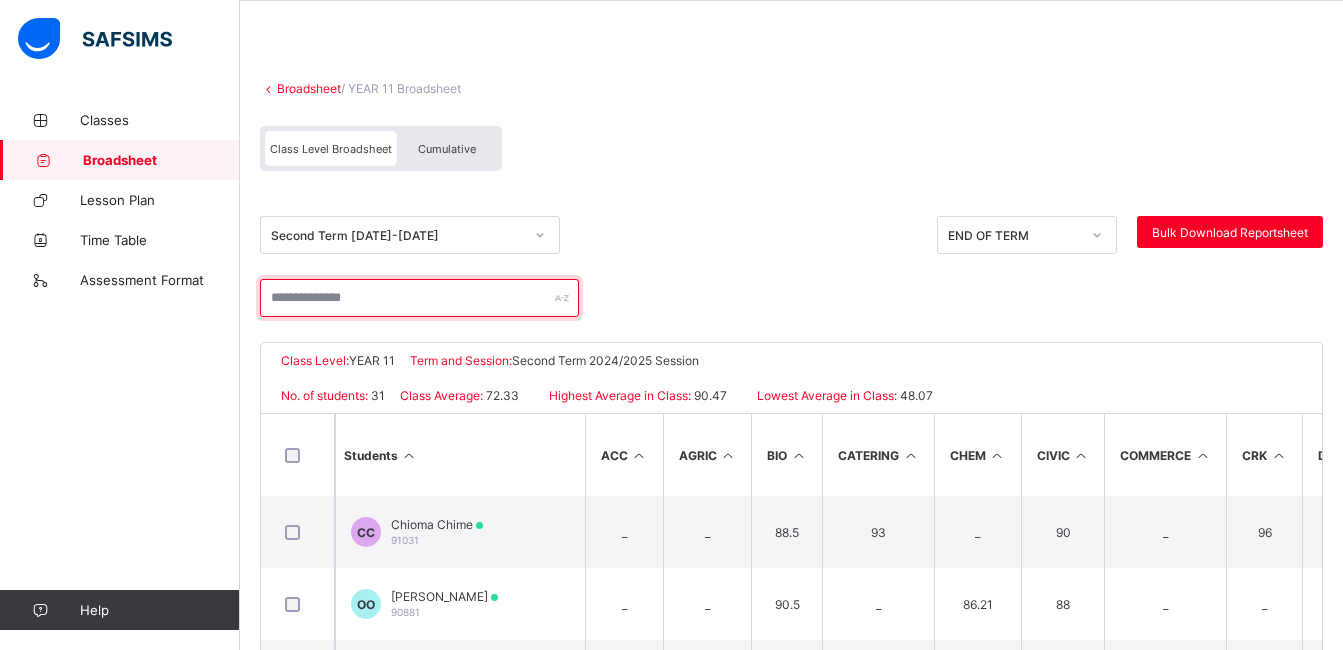 click at bounding box center (419, 298) 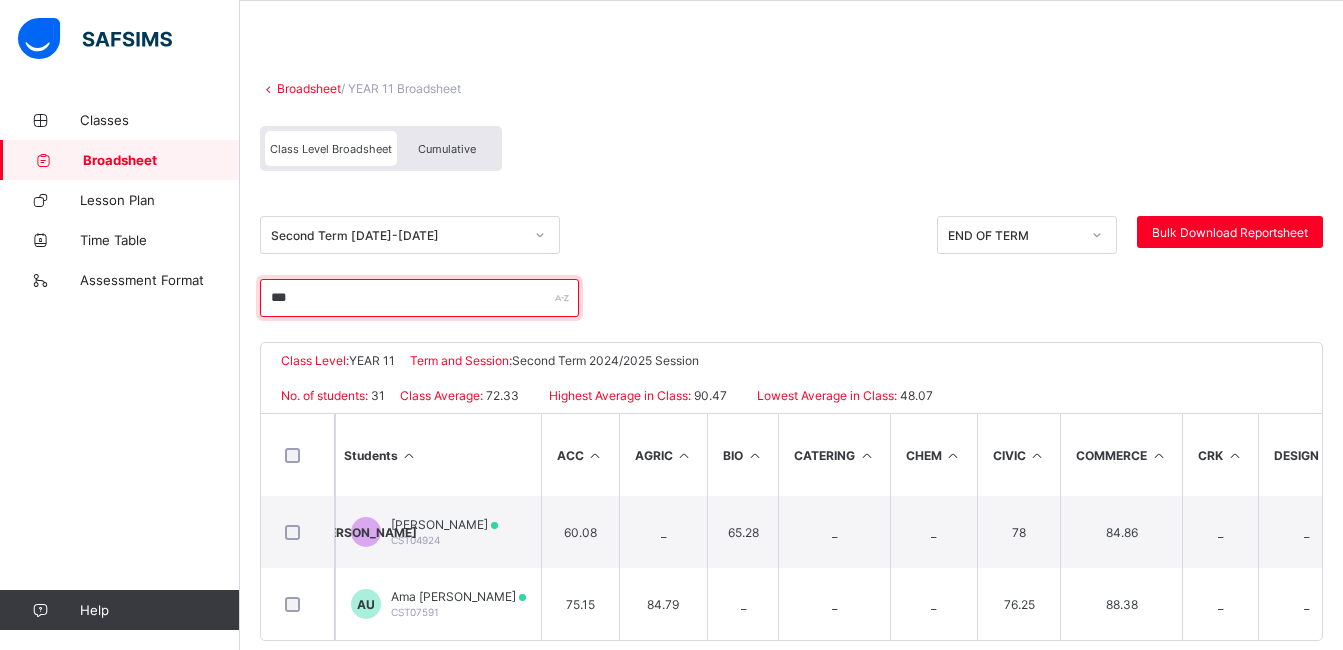 scroll, scrollTop: 118, scrollLeft: 0, axis: vertical 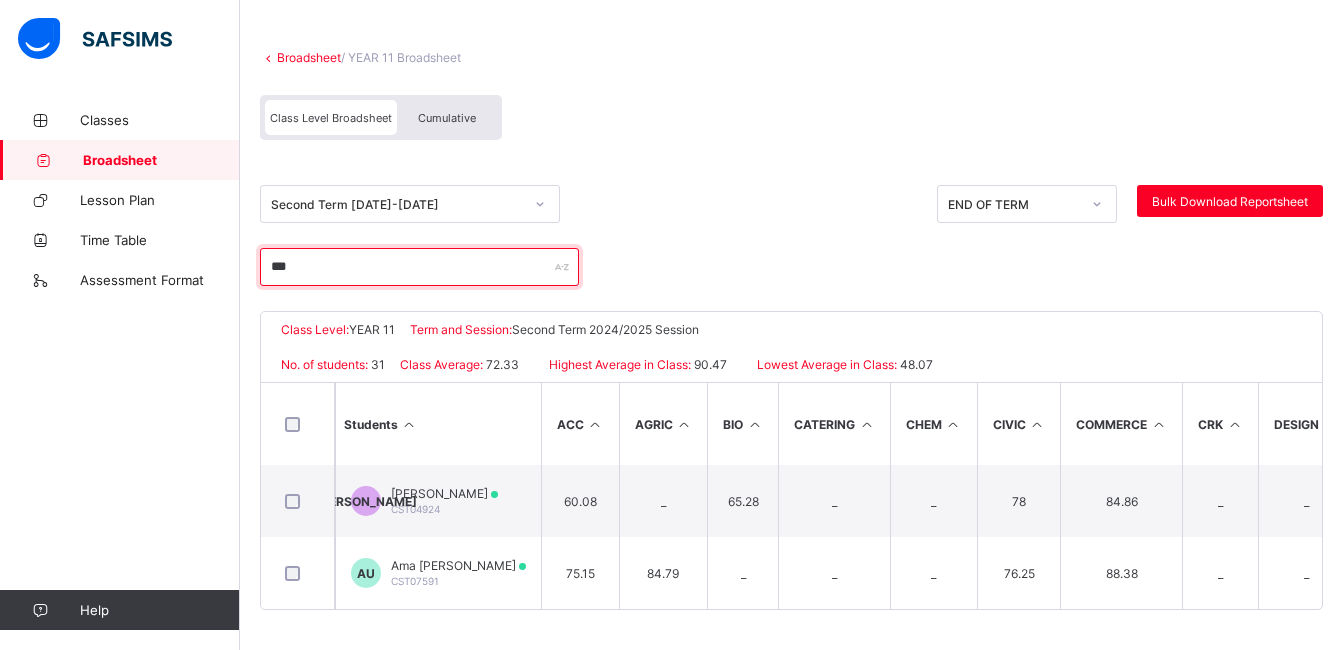 type on "***" 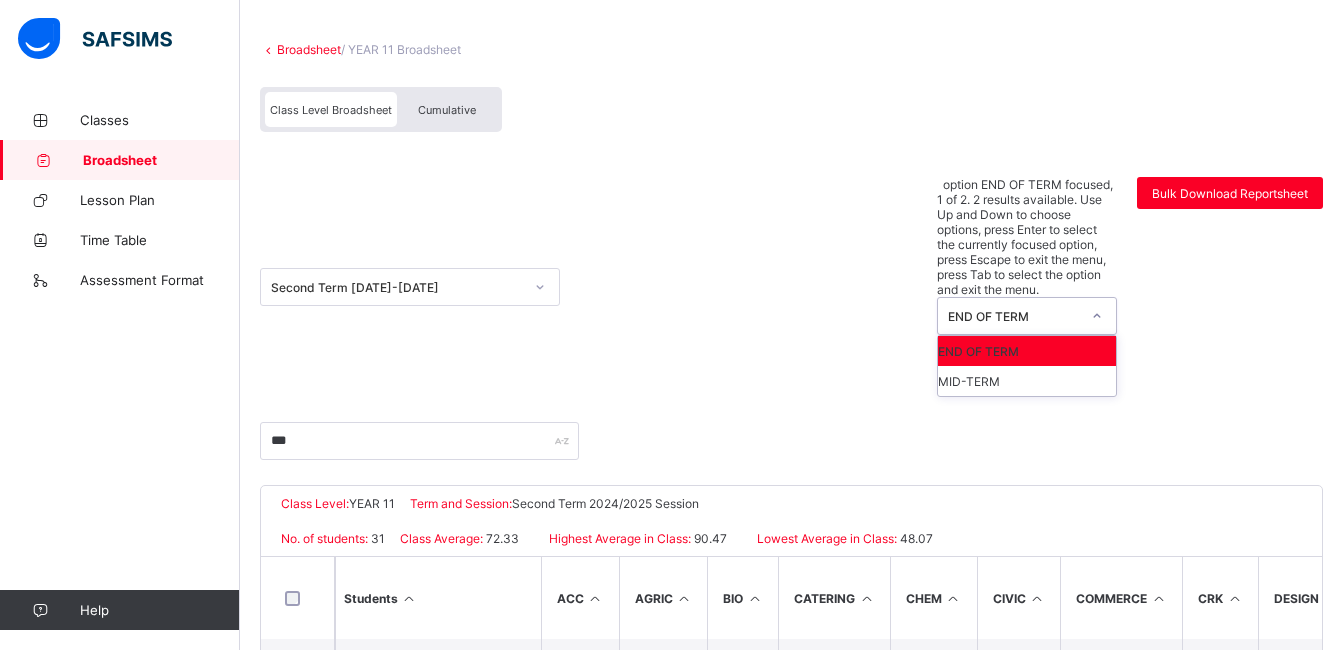 click 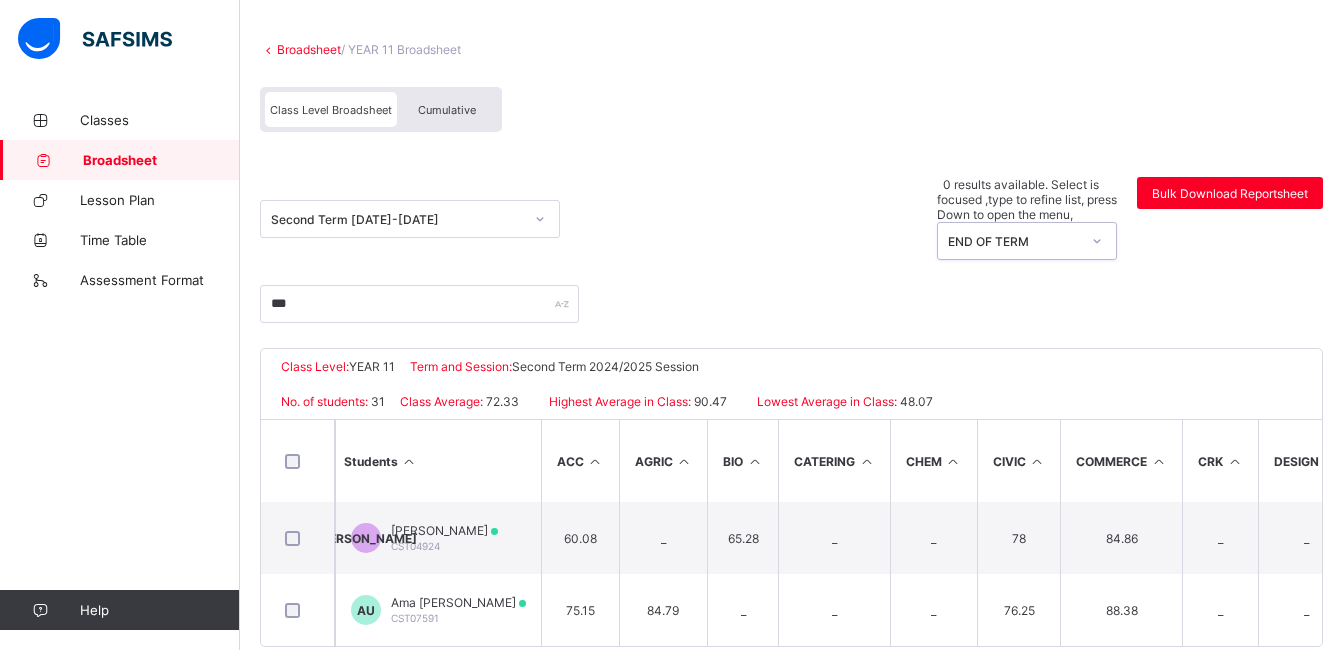click 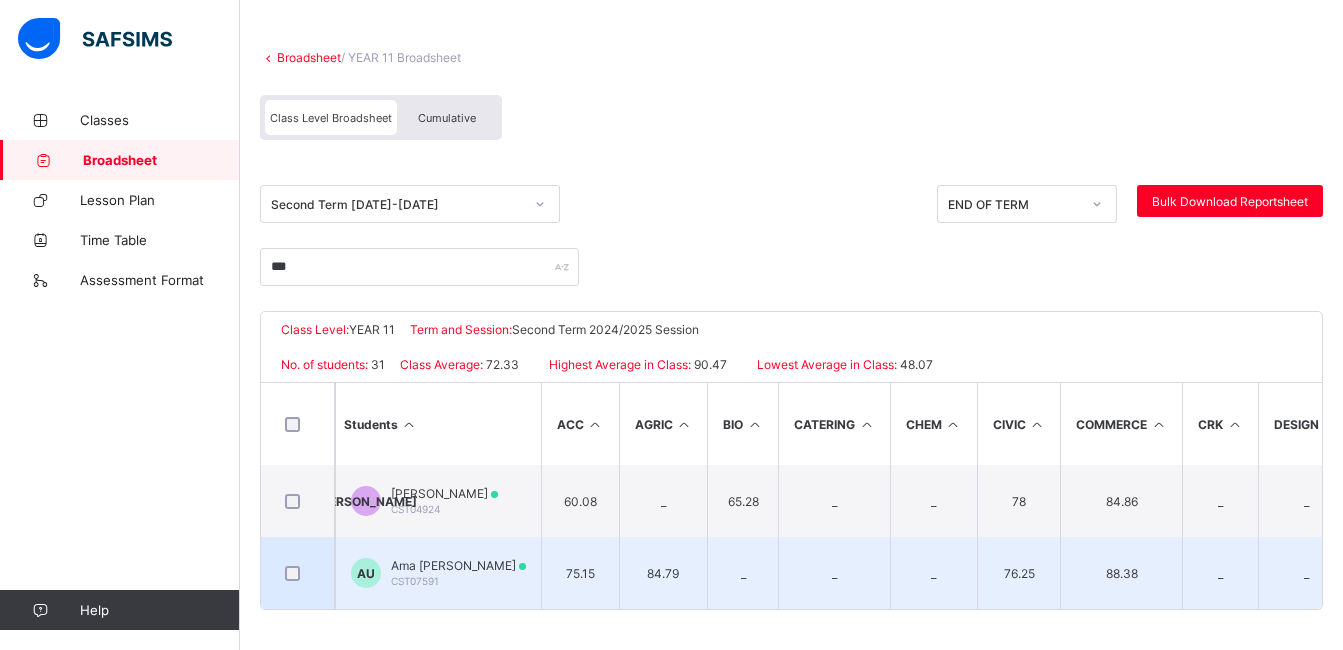 click at bounding box center [297, 573] 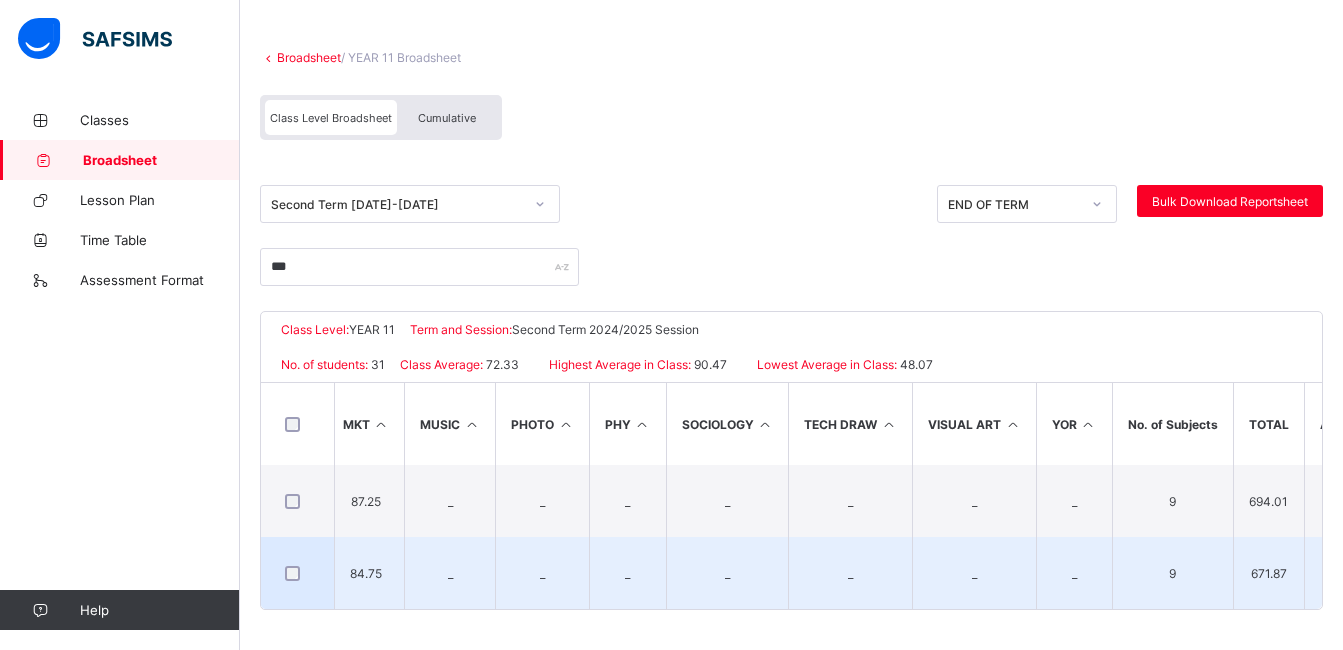 scroll, scrollTop: 0, scrollLeft: 2359, axis: horizontal 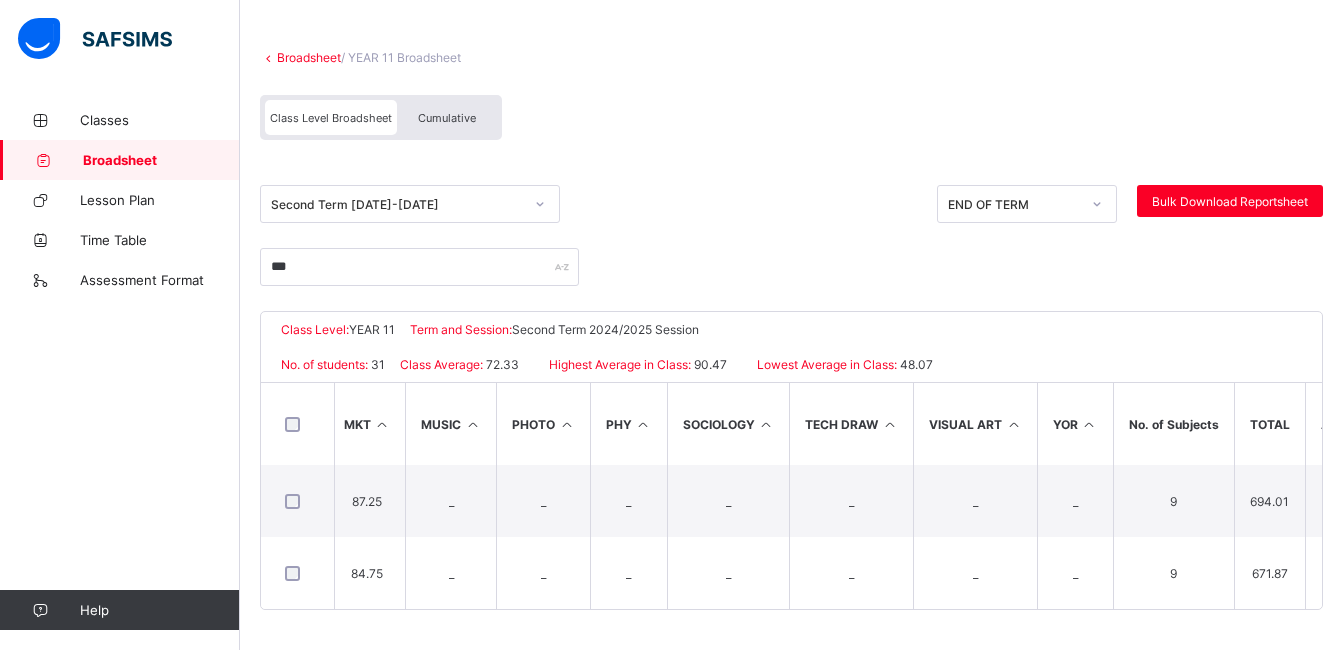 click on "Broadsheet" at bounding box center [161, 160] 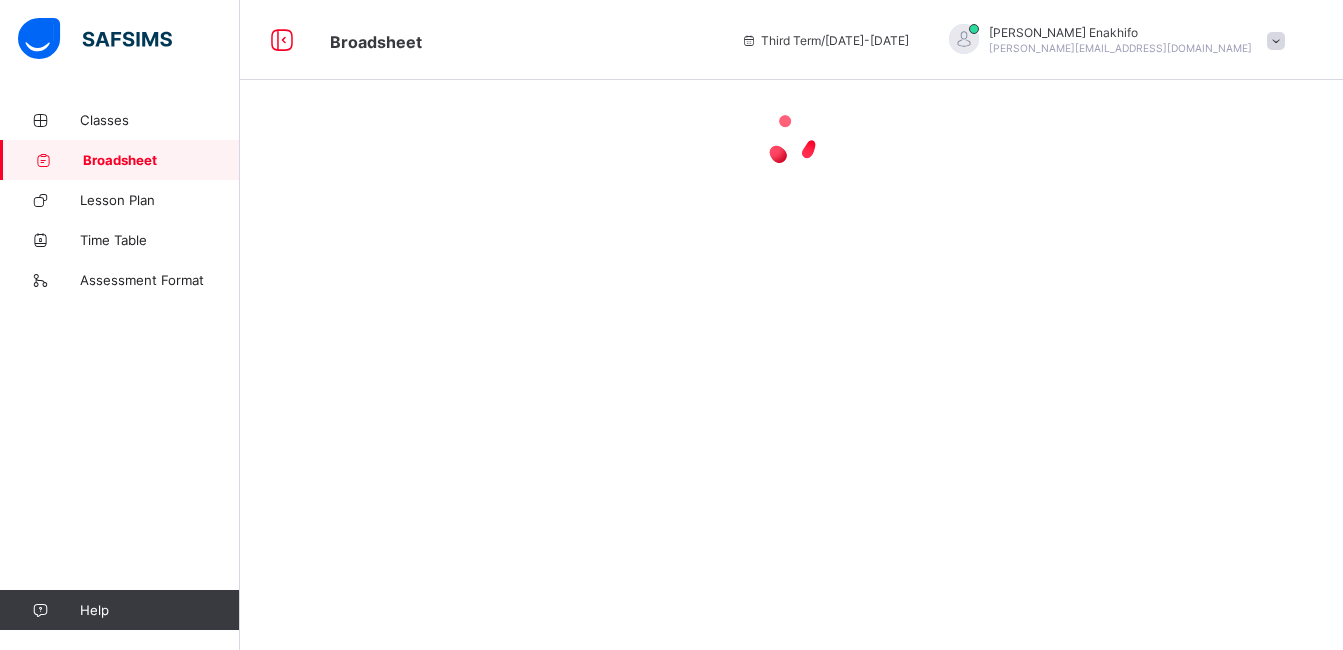 scroll, scrollTop: 0, scrollLeft: 0, axis: both 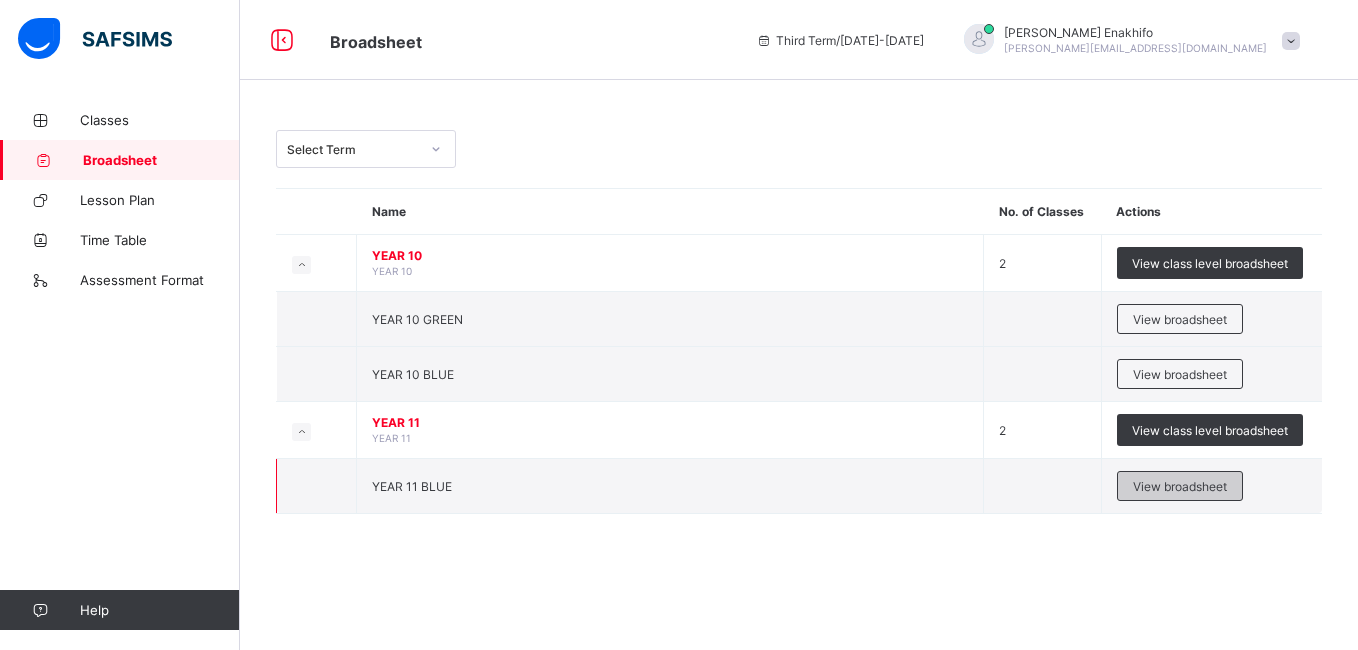 click on "View broadsheet" at bounding box center [1180, 486] 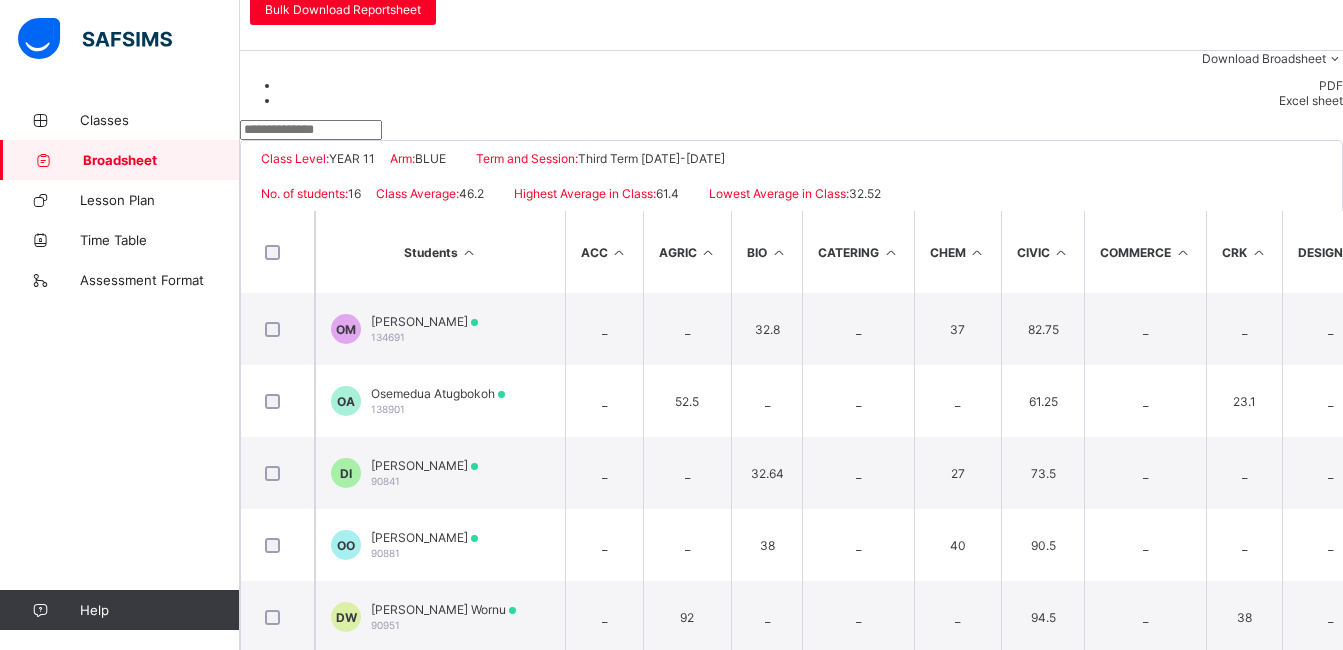 scroll, scrollTop: 324, scrollLeft: 0, axis: vertical 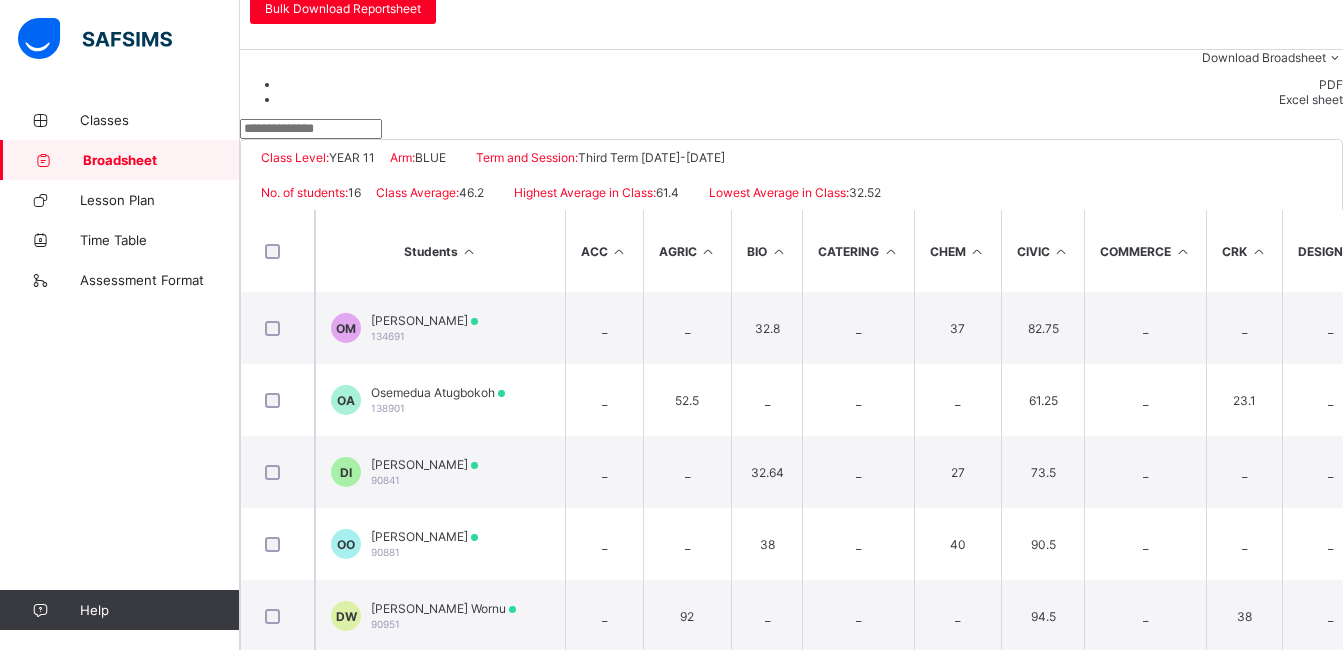 click at bounding box center [469, 251] 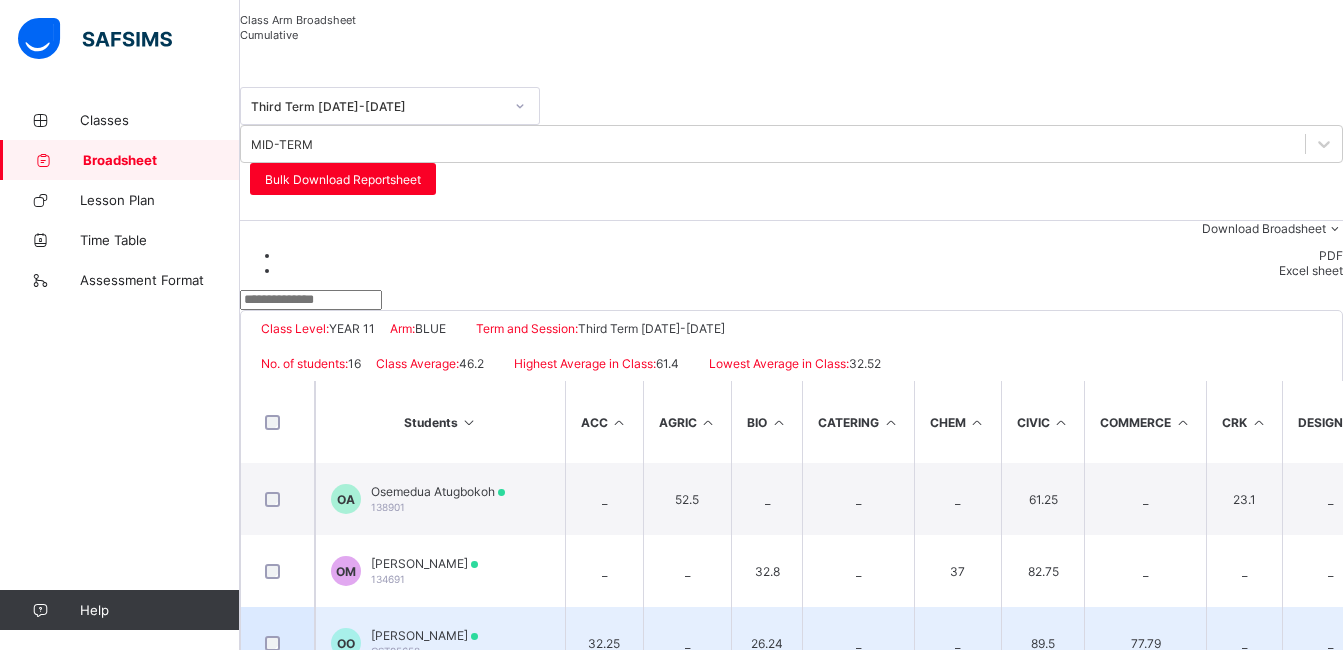 scroll, scrollTop: 132, scrollLeft: 0, axis: vertical 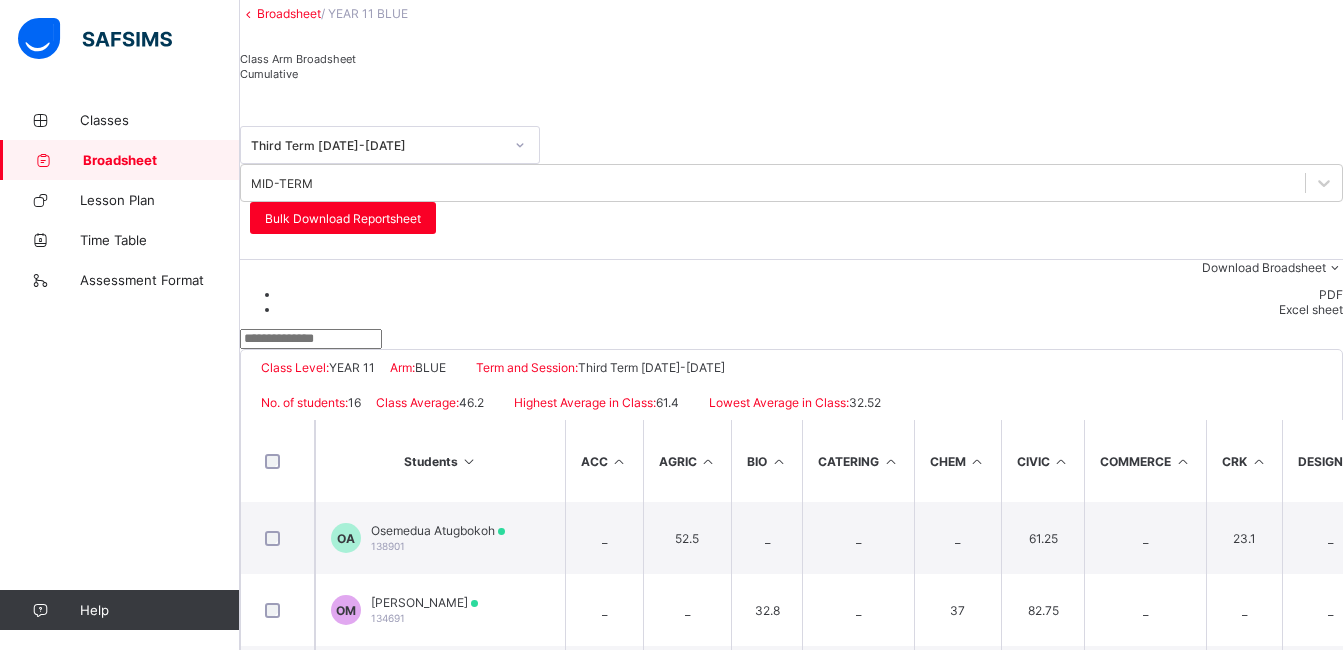 click on "PDF" at bounding box center (811, 294) 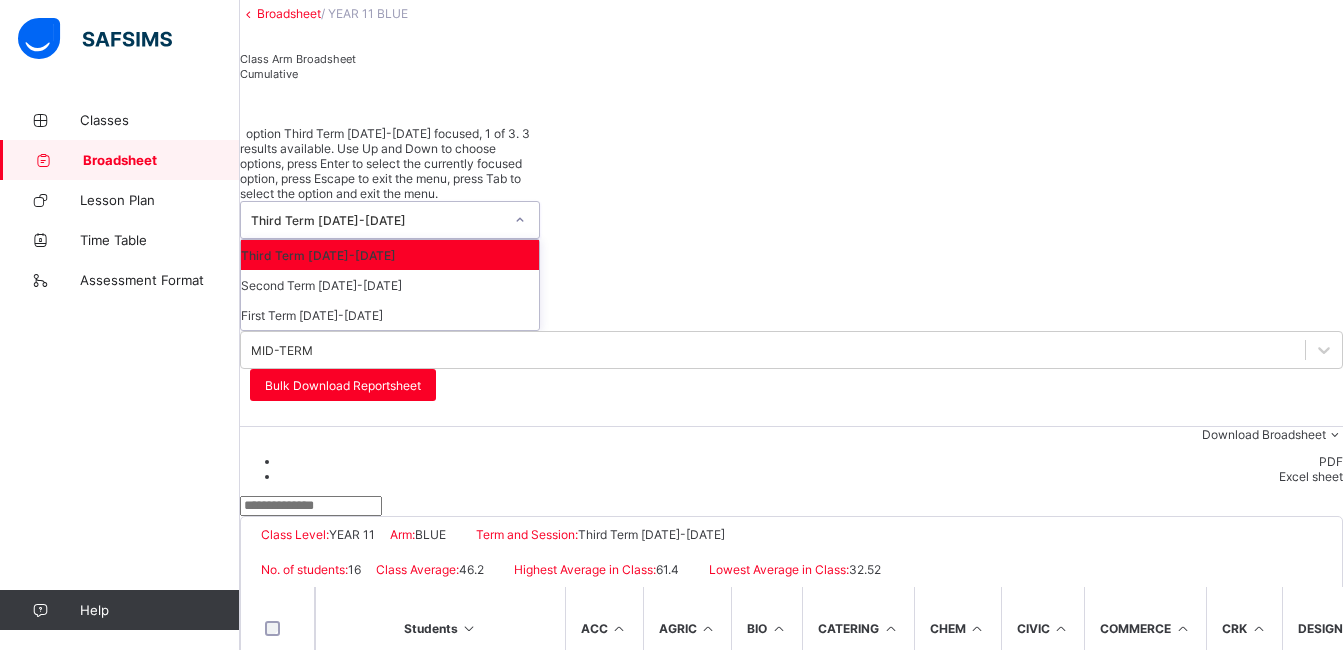 click 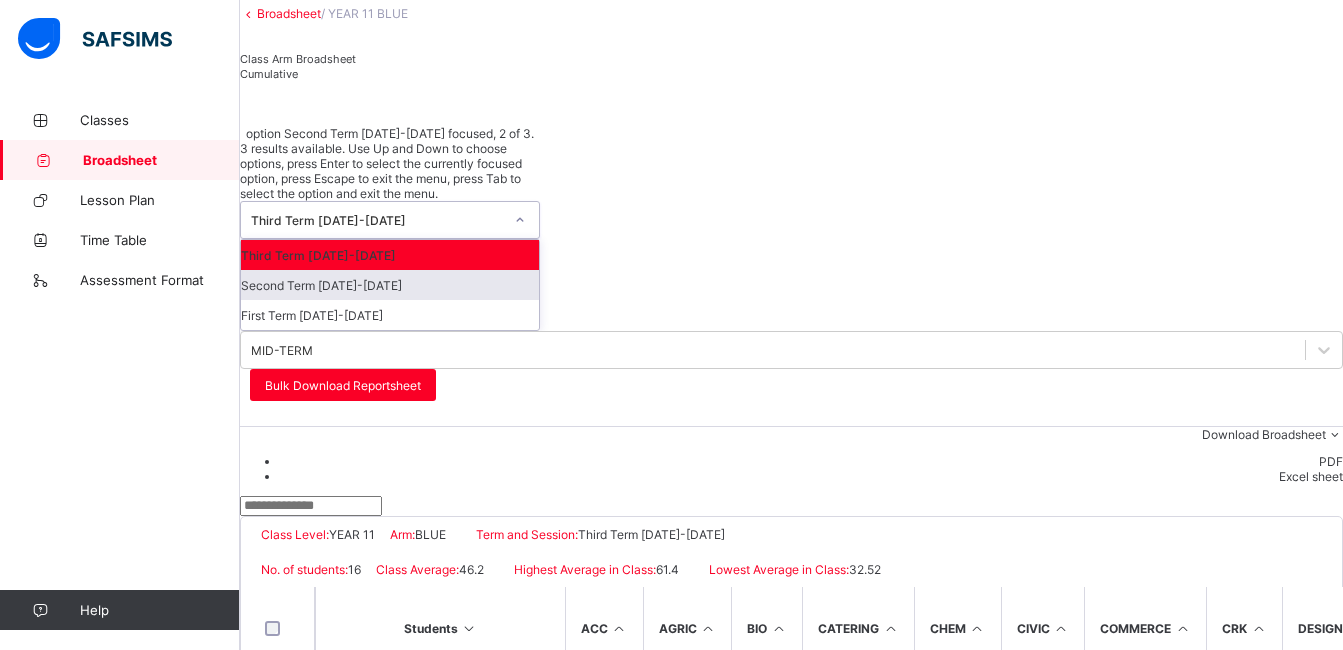 click on "Second Term [DATE]-[DATE]" at bounding box center [390, 285] 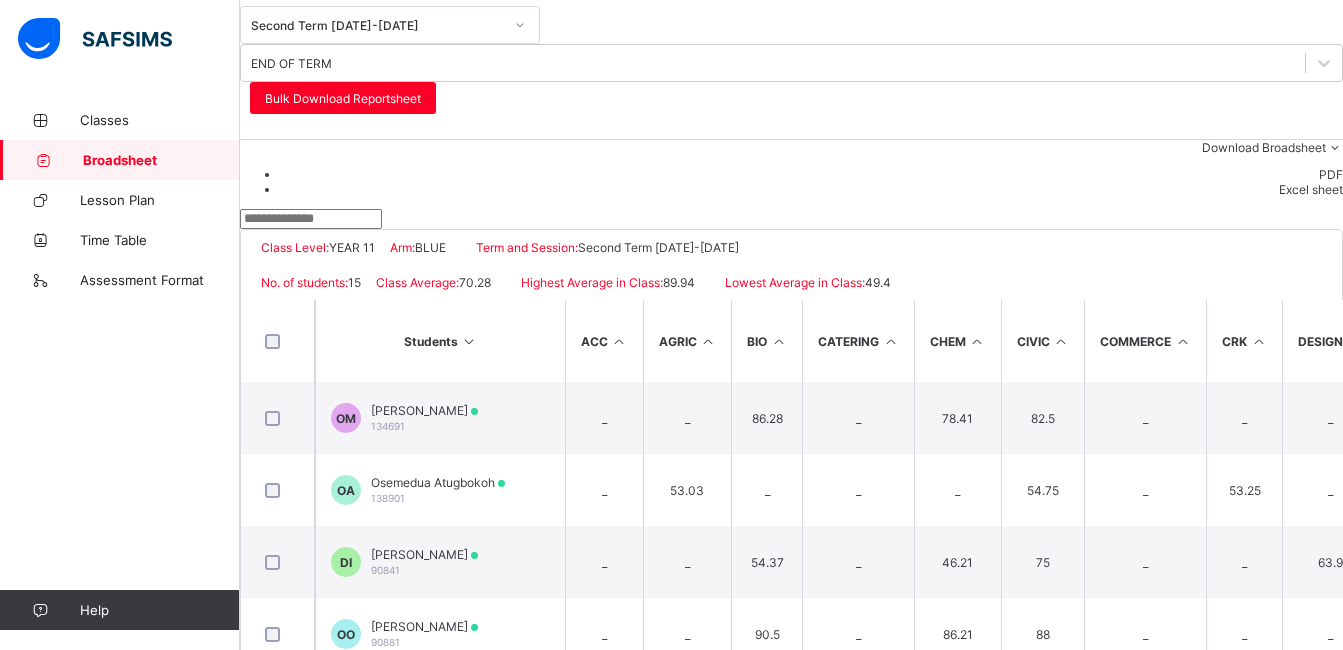 scroll, scrollTop: 235, scrollLeft: 0, axis: vertical 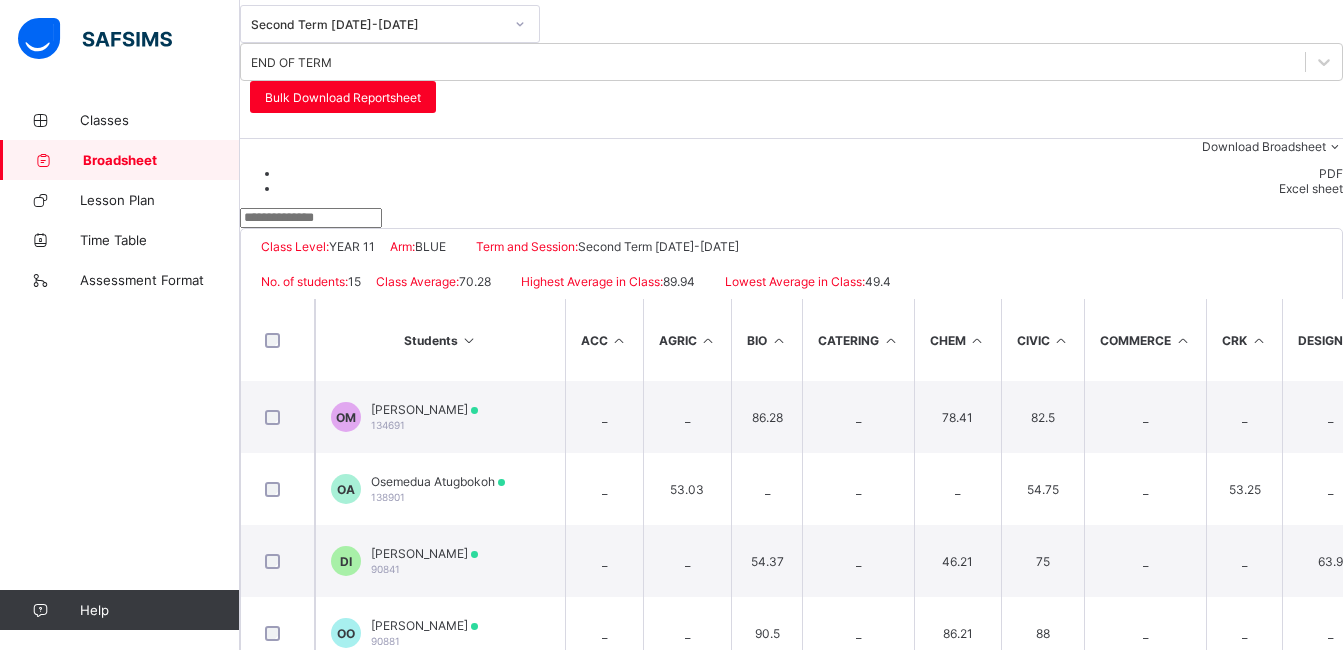 click on "Excel sheet" at bounding box center [811, 188] 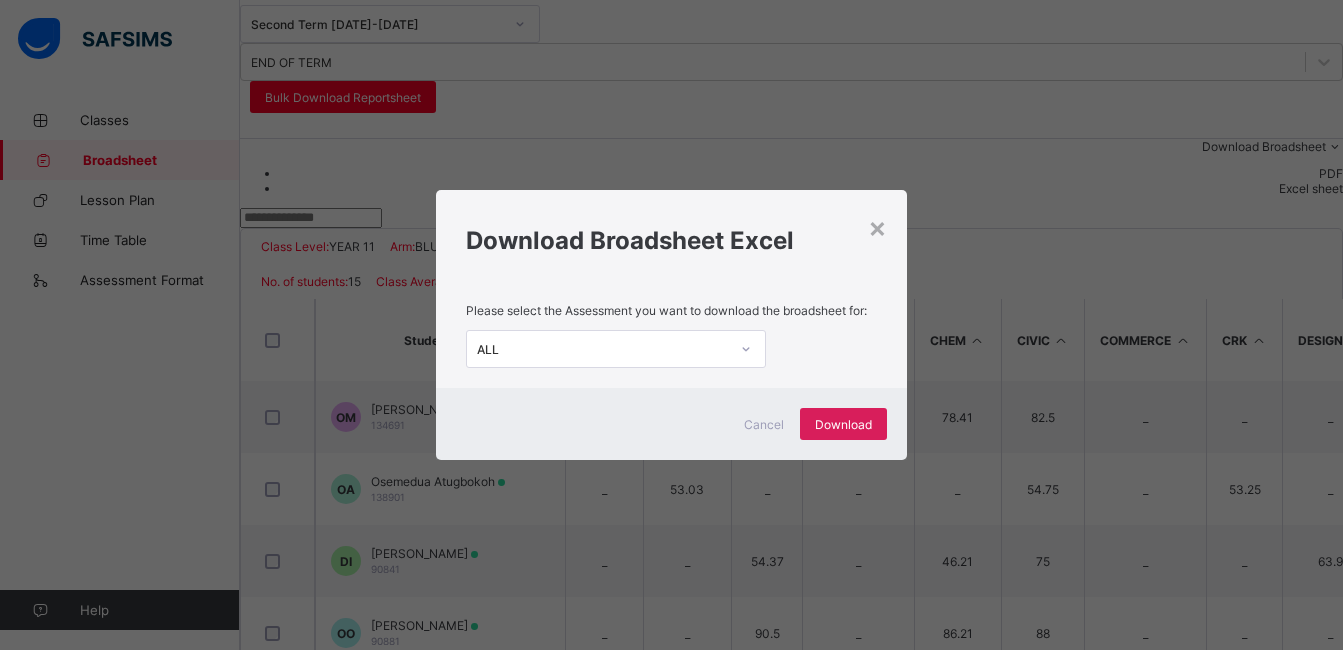 click 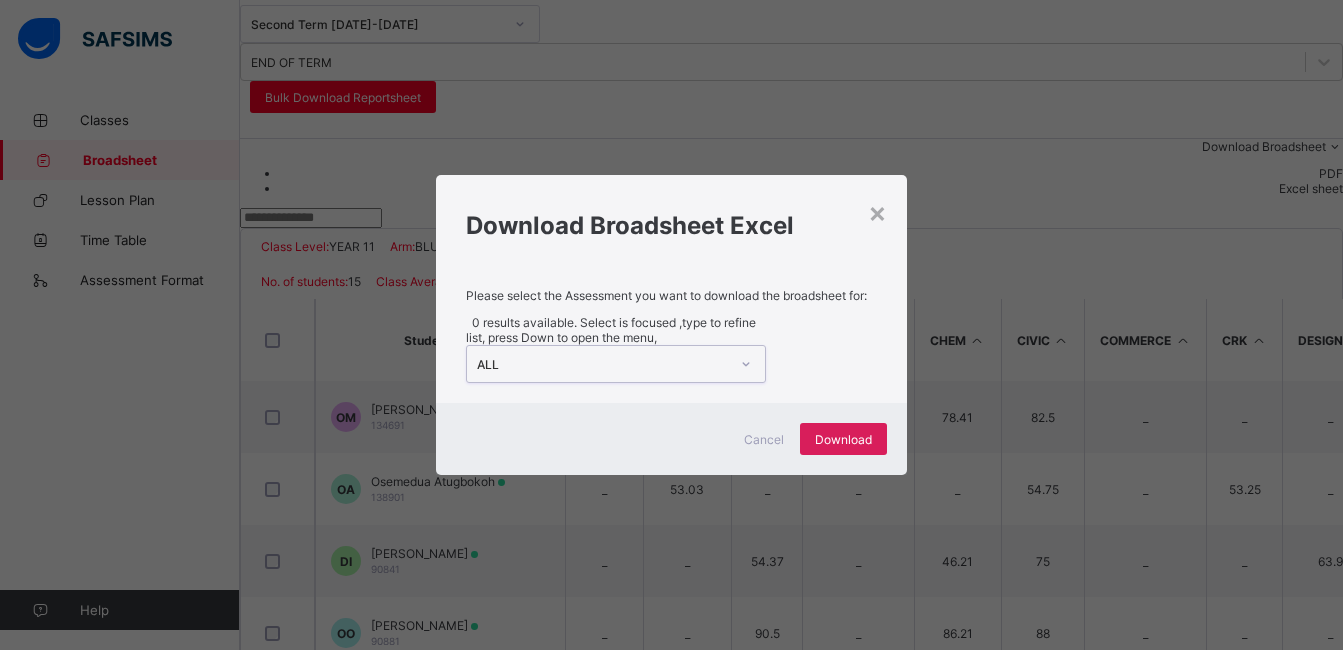 click 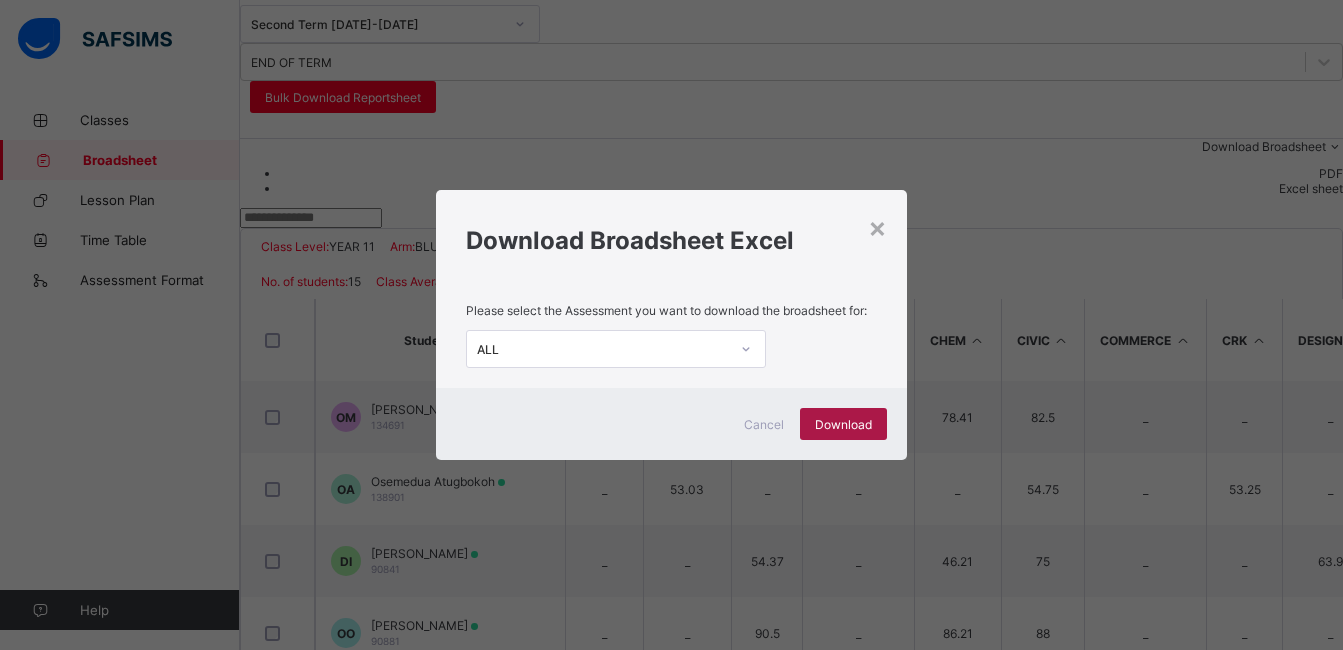 click on "Download" at bounding box center [843, 424] 